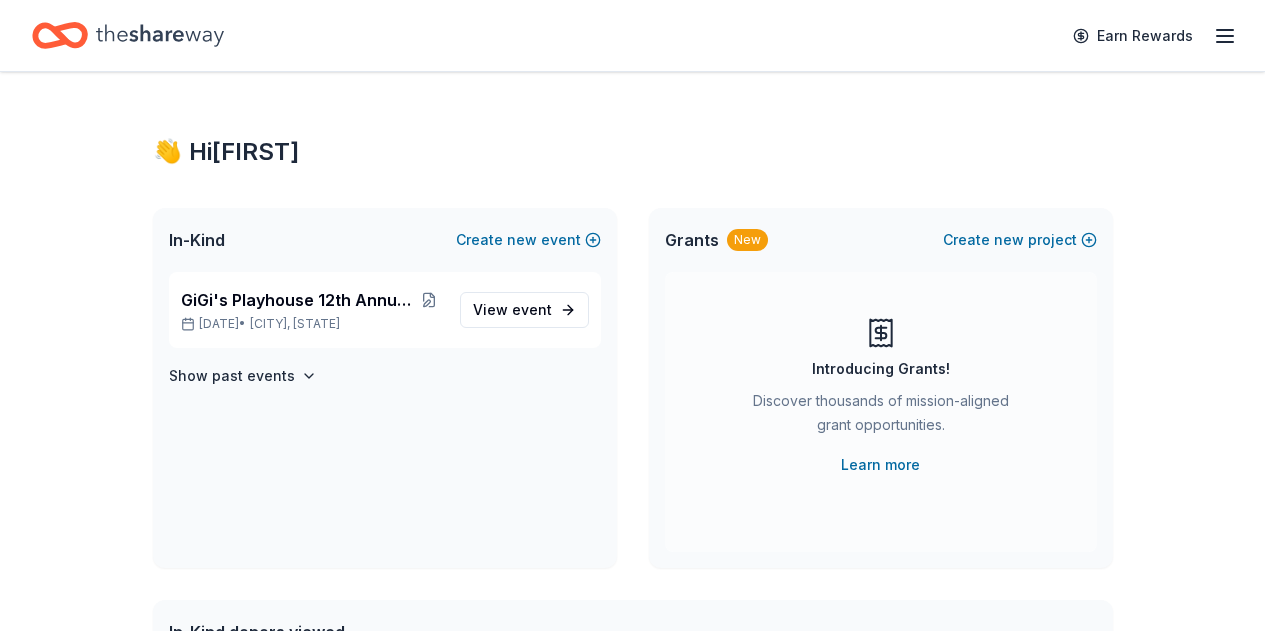 scroll, scrollTop: 0, scrollLeft: 0, axis: both 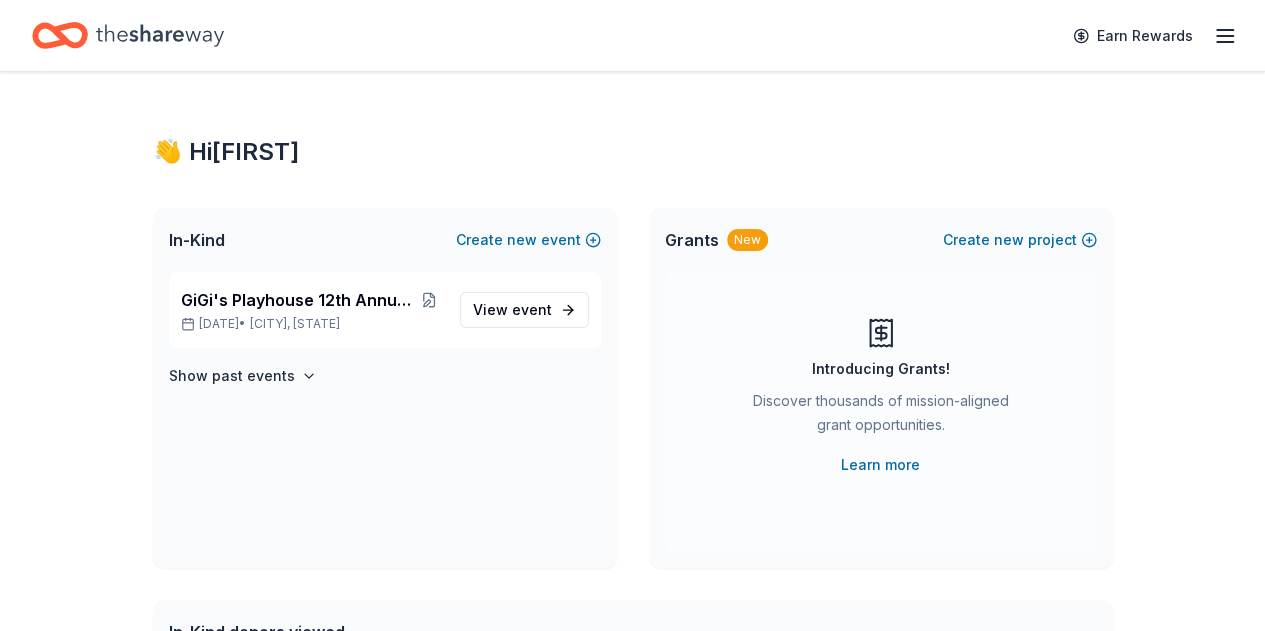 click 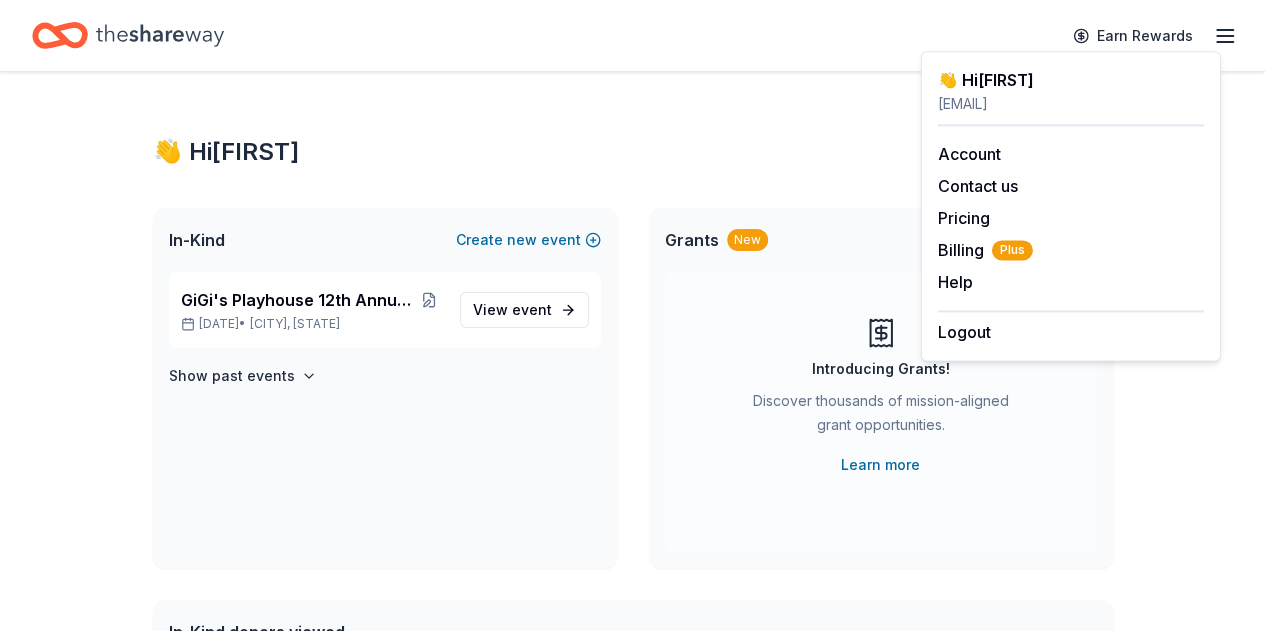 click on "👋 Hi [FIRST] In-Kind Create new event GiGi's Playhouse 12th Annual Golf Outing [DATE] • [CITY], [STATE] View event Show past events Grants New Create new project Introducing Grants! Discover thousands of mission-aligned grant opportunities. Learn more In-Kind donors viewed On the Plus plan, you get unlimited in-kind profile views each month. You have not yet viewed any in-kind profiles this month. Grants viewed On the Plus plan, you get 5 grant profile views each month. You have not yet viewed any grant profiles this month. Create a new project to view grants." at bounding box center [633, 636] 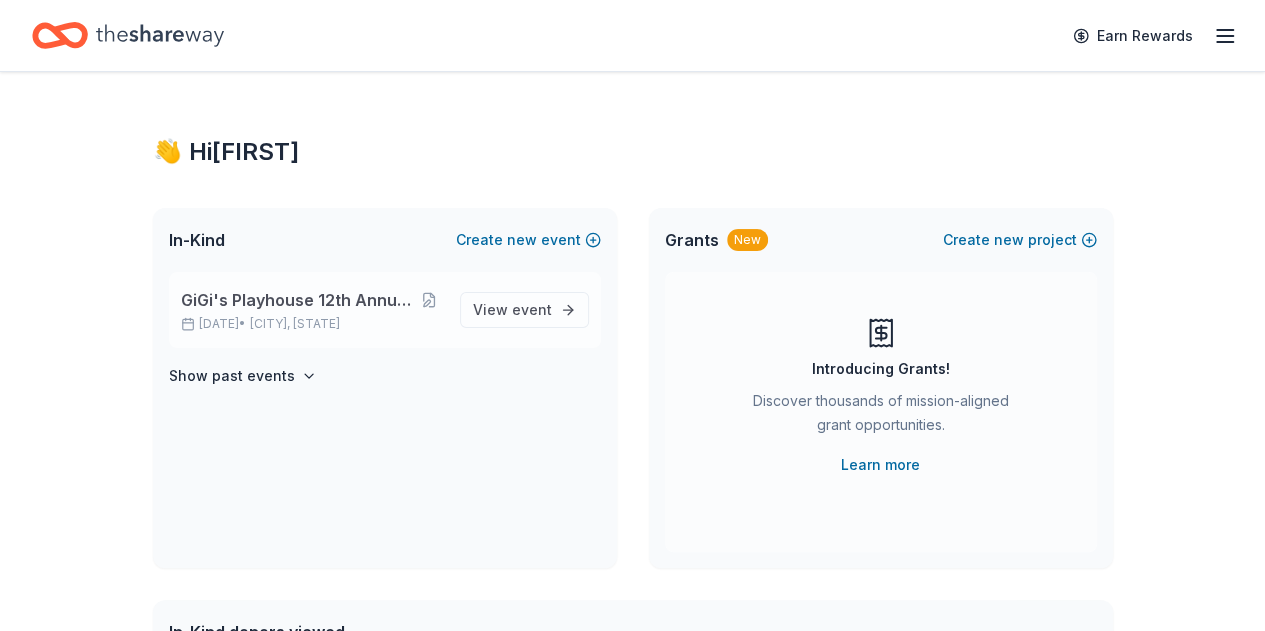 click on "GiGi's Playhouse 12th Annual Golf Outing" at bounding box center (298, 300) 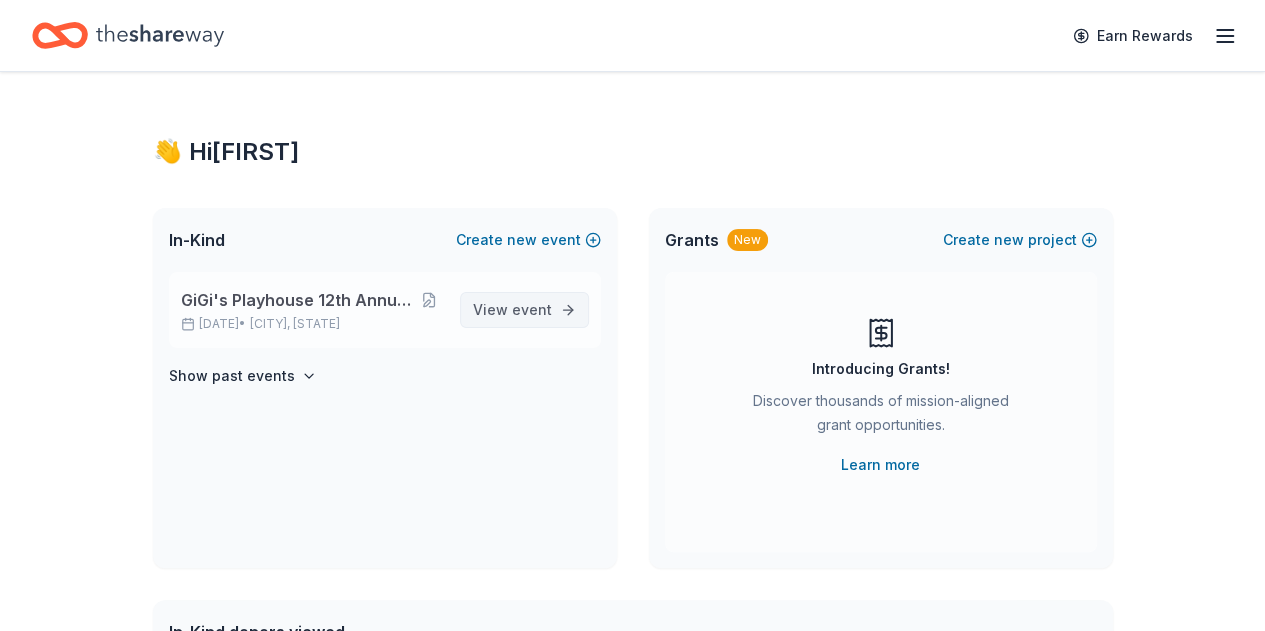 click on "View   event" at bounding box center (512, 310) 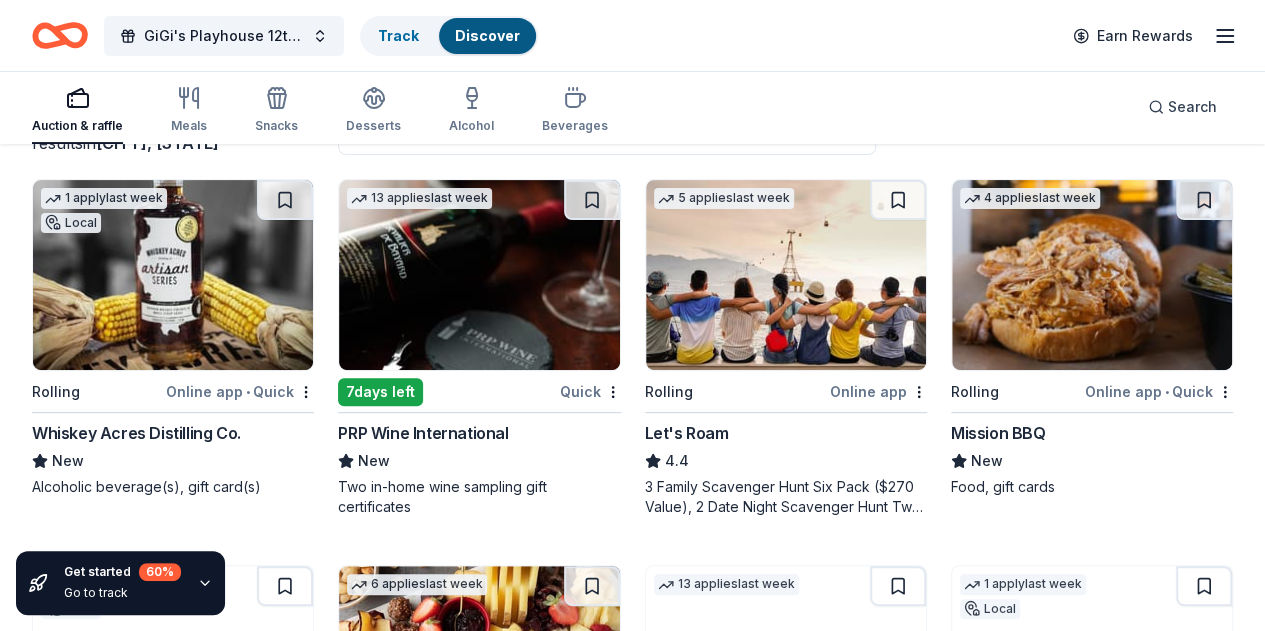 scroll, scrollTop: 236, scrollLeft: 0, axis: vertical 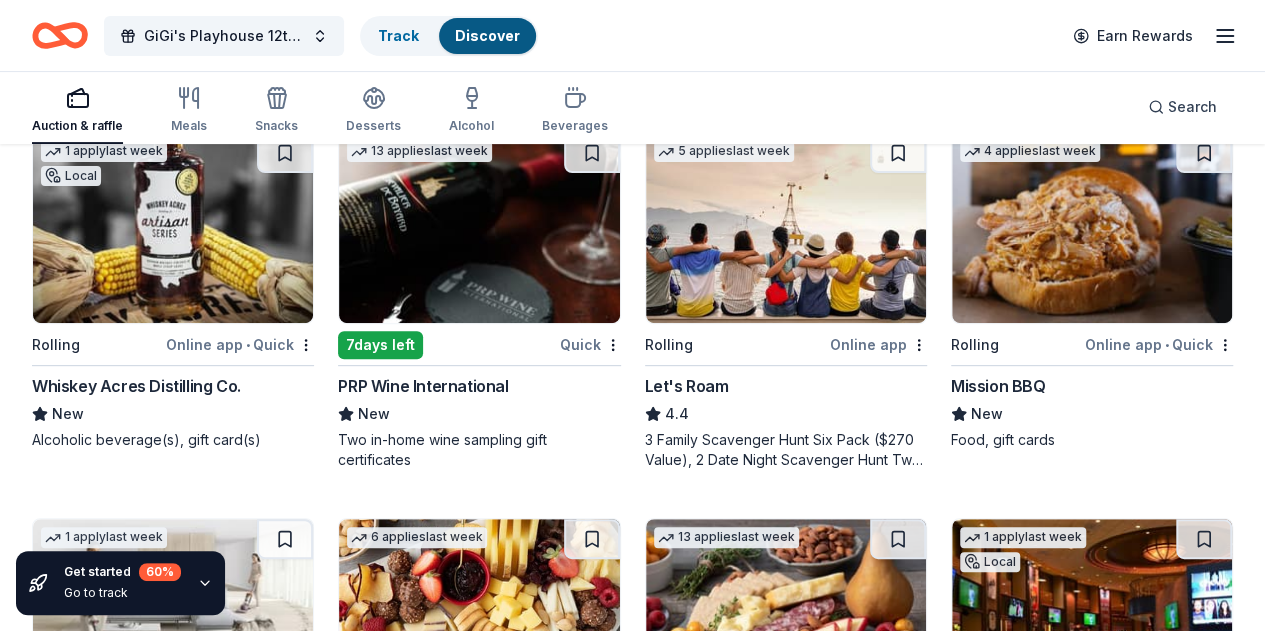 click at bounding box center (479, 228) 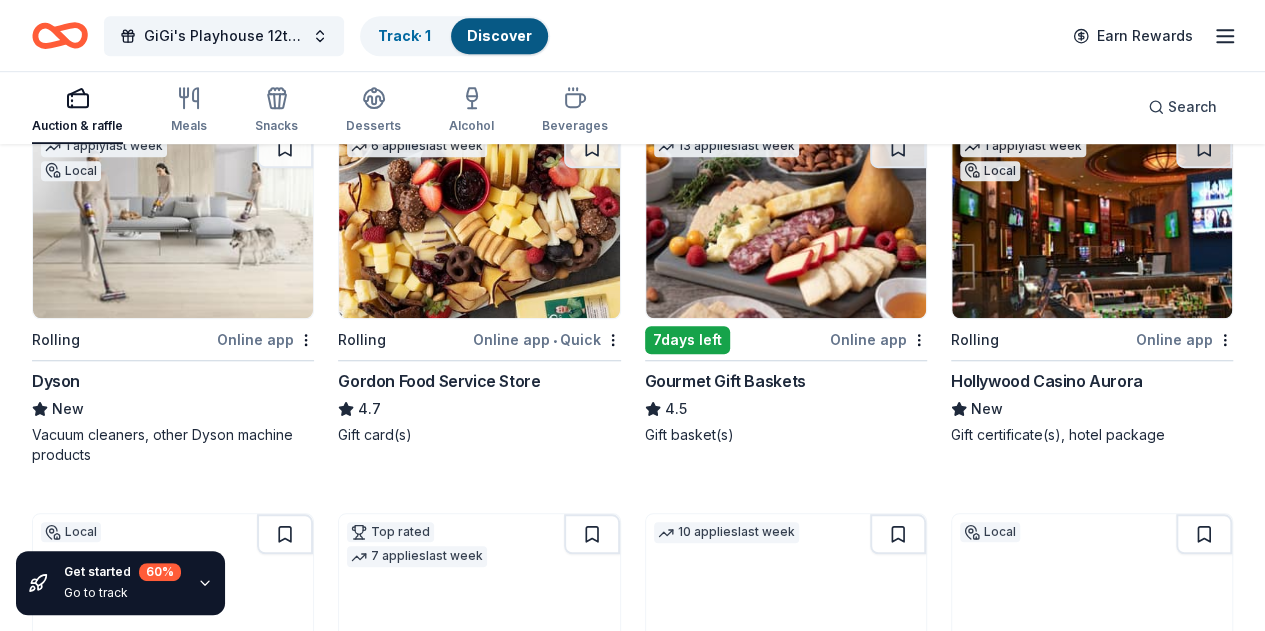scroll, scrollTop: 618, scrollLeft: 0, axis: vertical 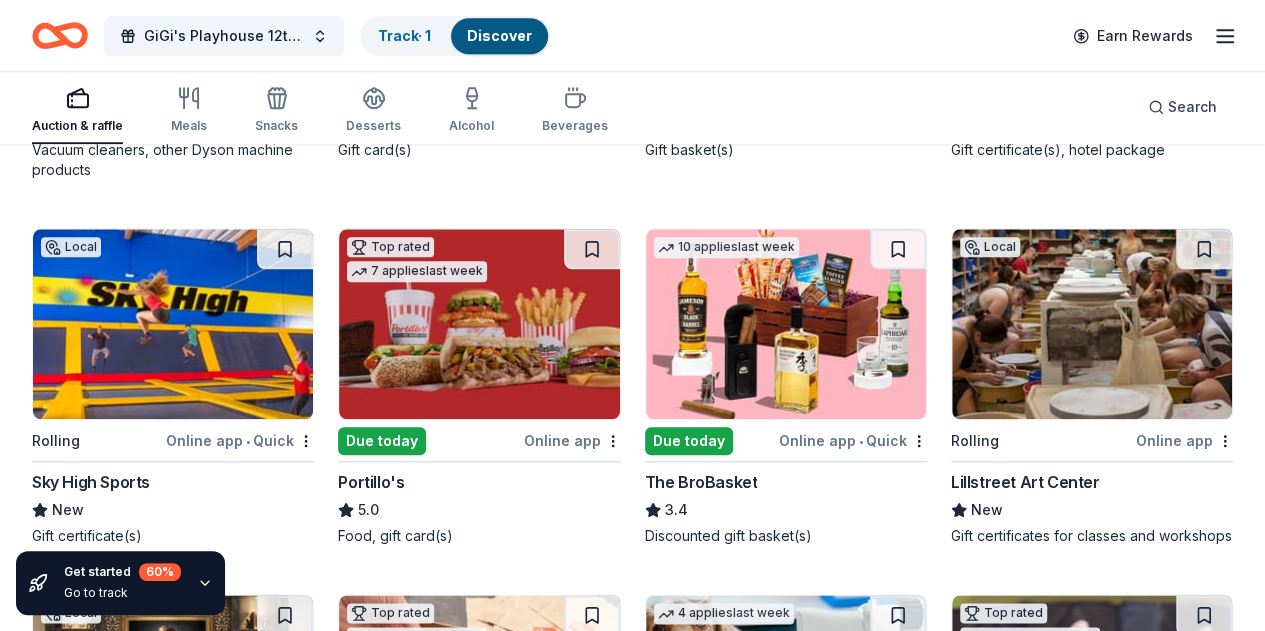 click at bounding box center (786, 324) 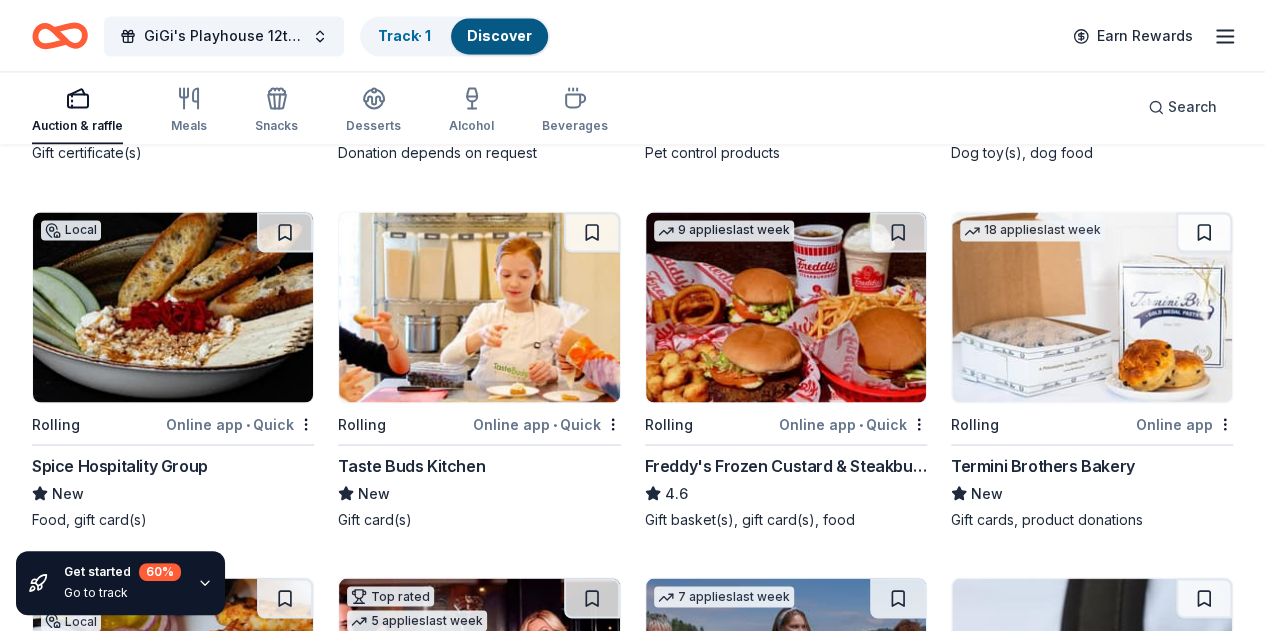 scroll, scrollTop: 1706, scrollLeft: 0, axis: vertical 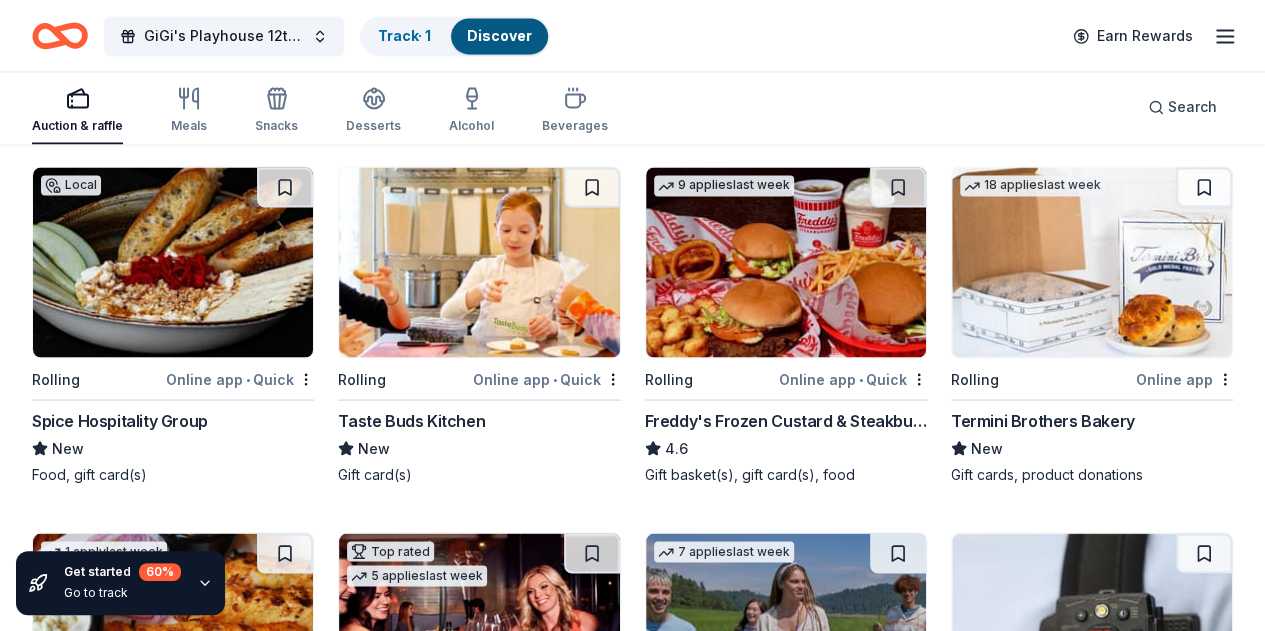 click at bounding box center (479, 628) 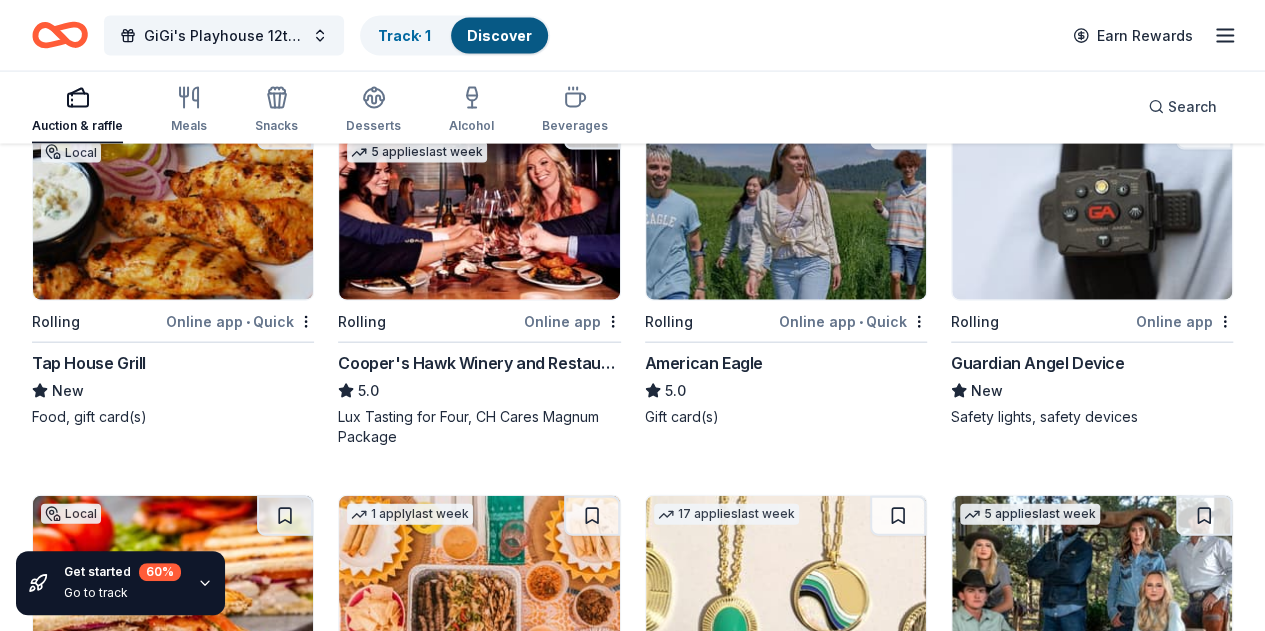 scroll, scrollTop: 2035, scrollLeft: 0, axis: vertical 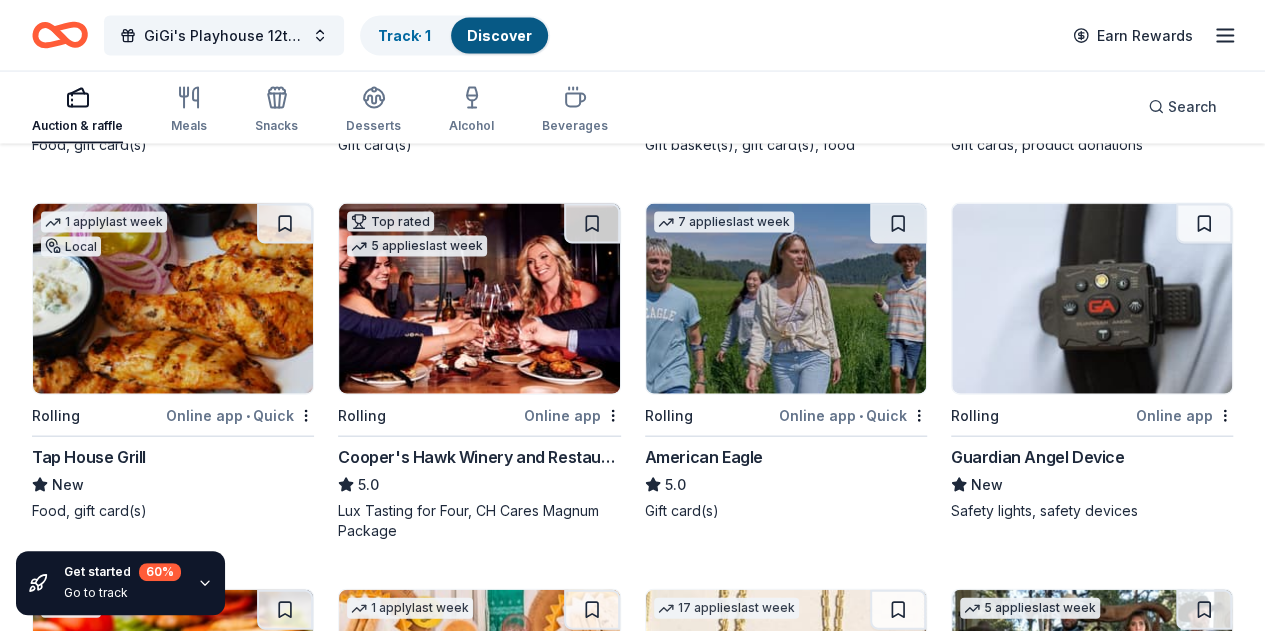 click at bounding box center (479, 1051) 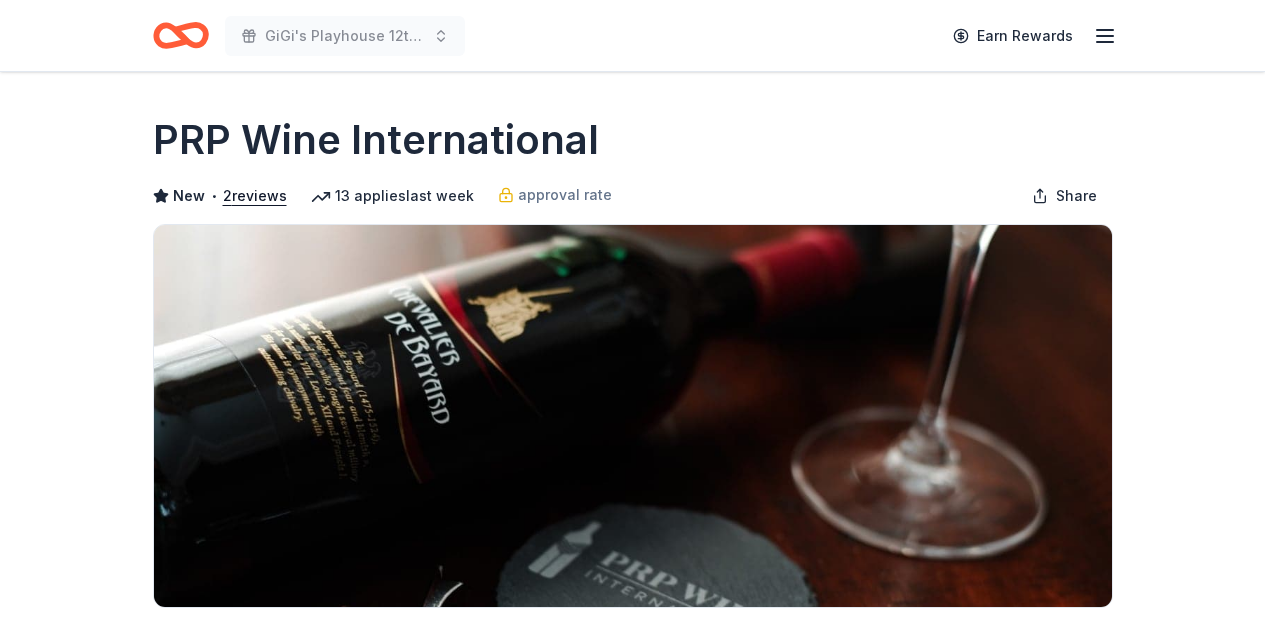 scroll, scrollTop: 0, scrollLeft: 0, axis: both 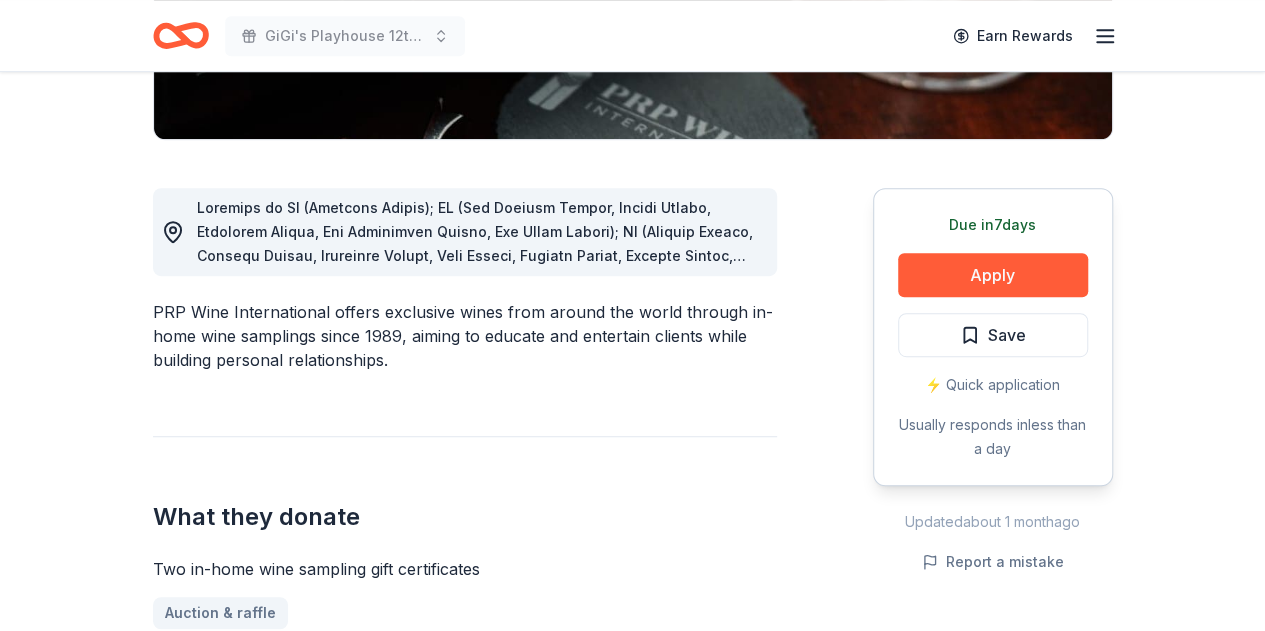 click at bounding box center (479, 483) 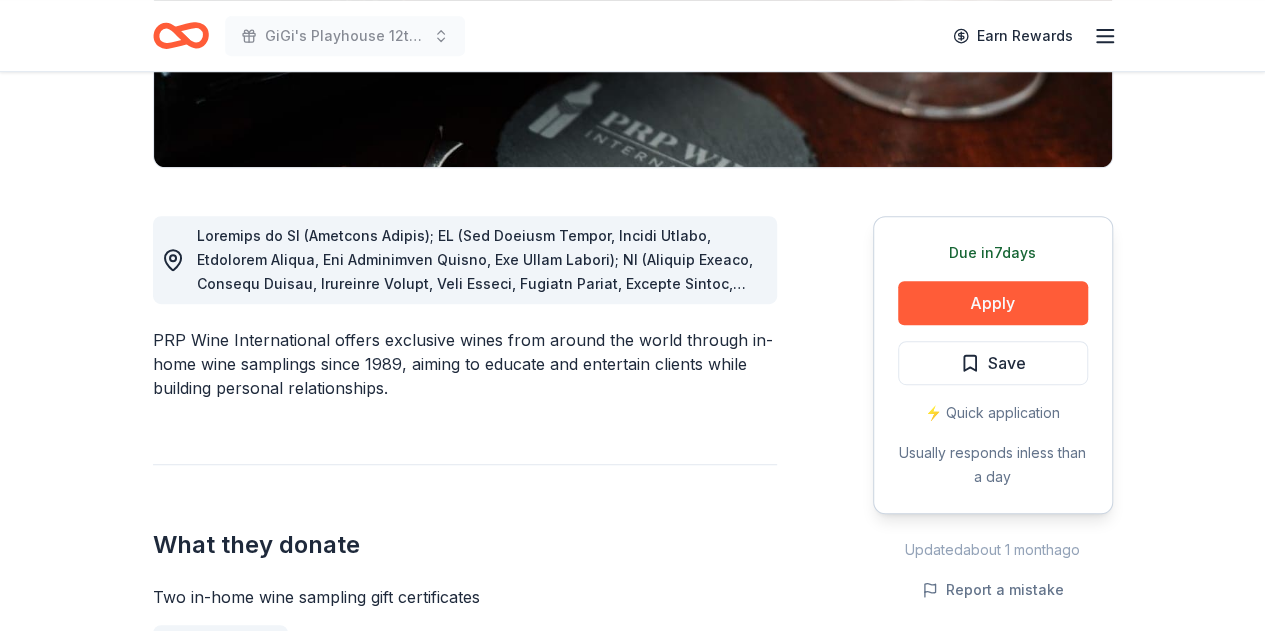 scroll, scrollTop: 379, scrollLeft: 0, axis: vertical 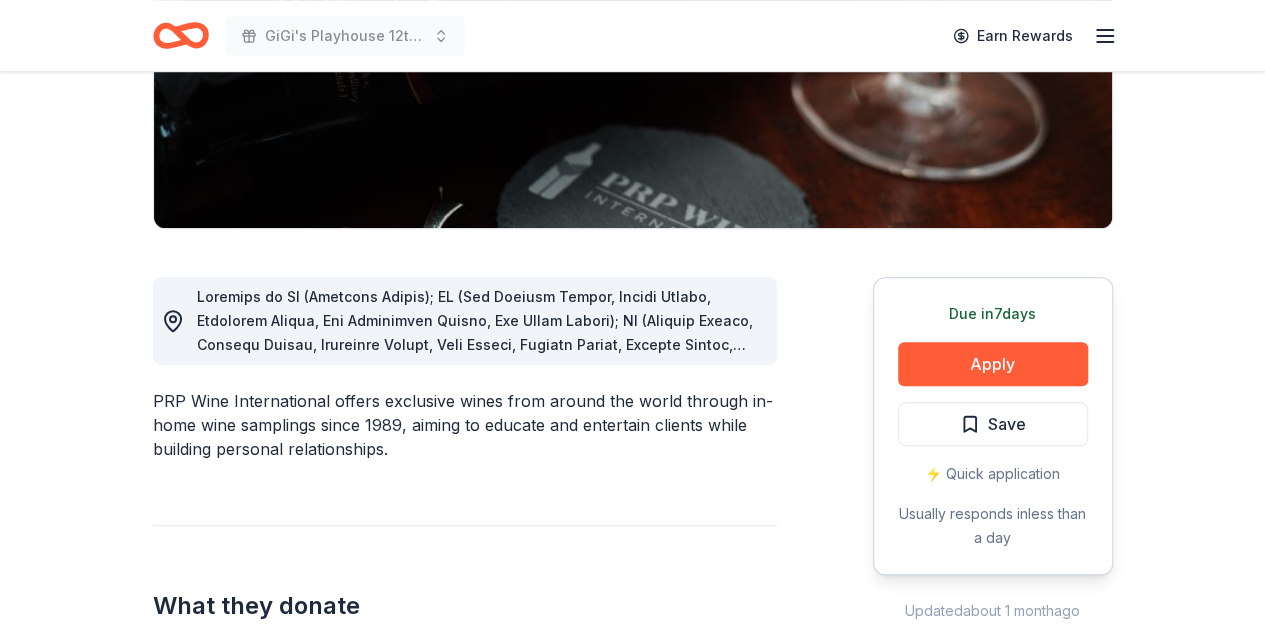 click 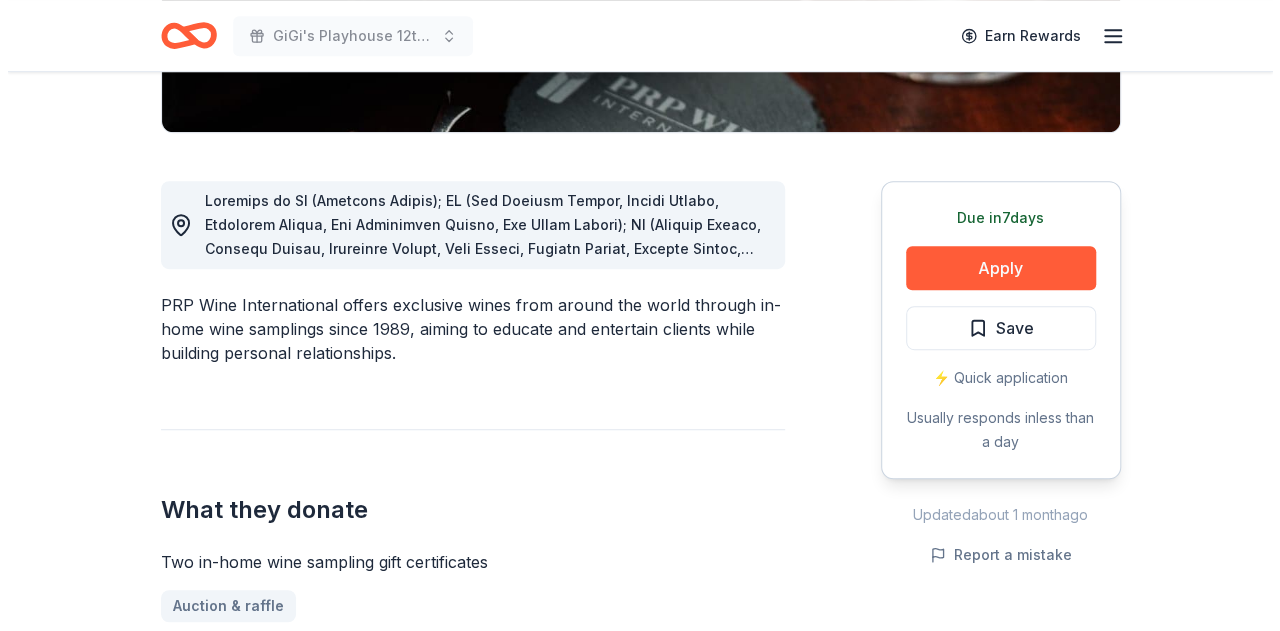 scroll, scrollTop: 462, scrollLeft: 0, axis: vertical 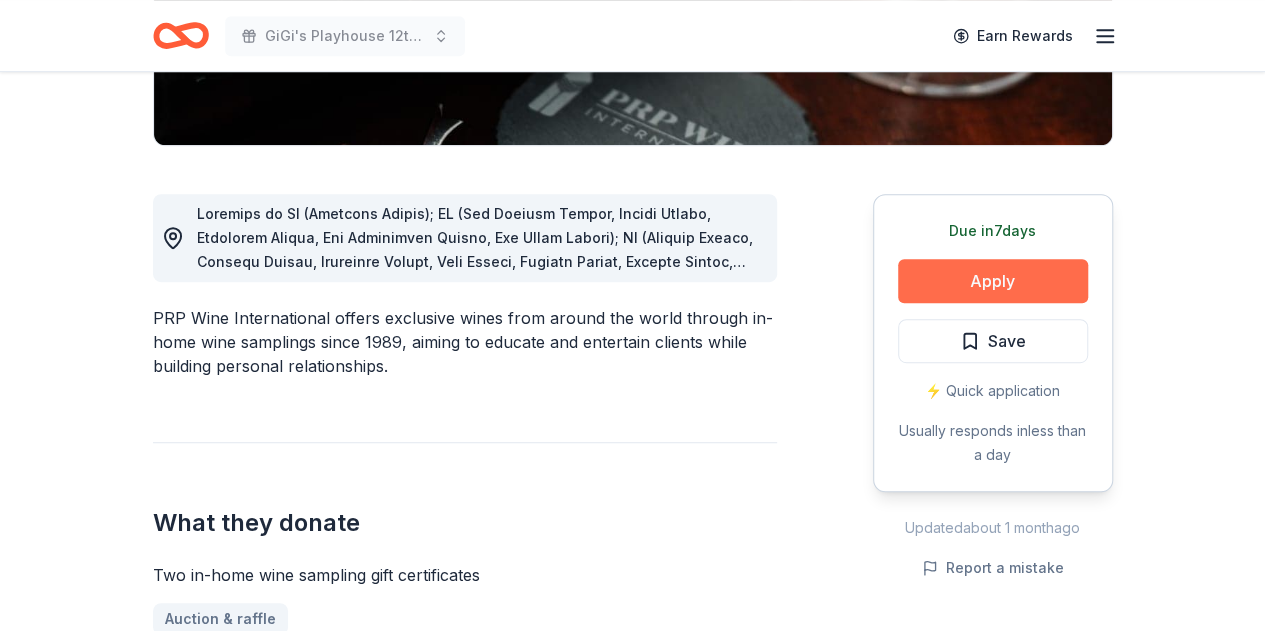 click on "Apply" at bounding box center [993, 281] 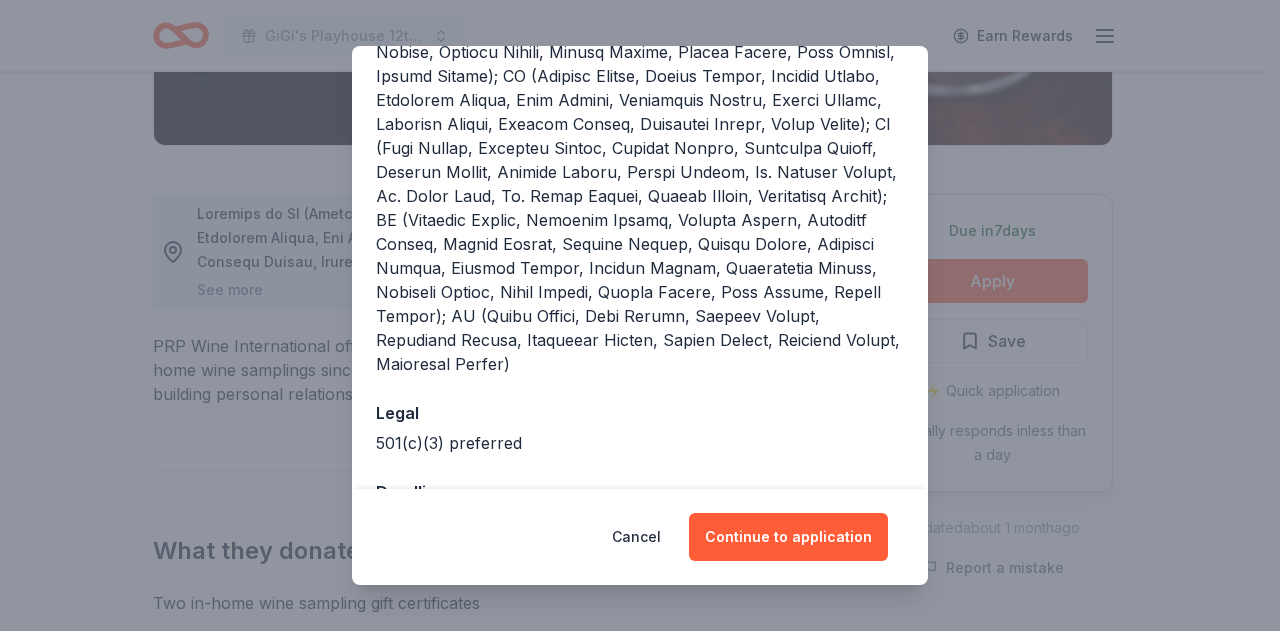 scroll, scrollTop: 732, scrollLeft: 0, axis: vertical 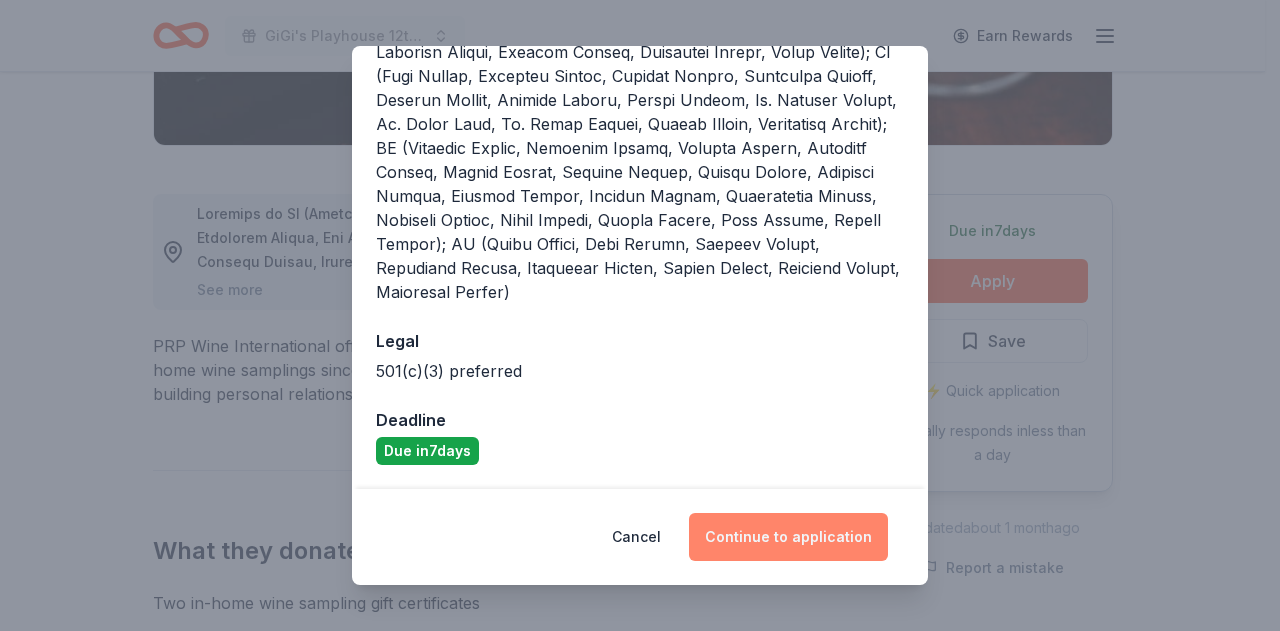 click on "Continue to application" at bounding box center (788, 537) 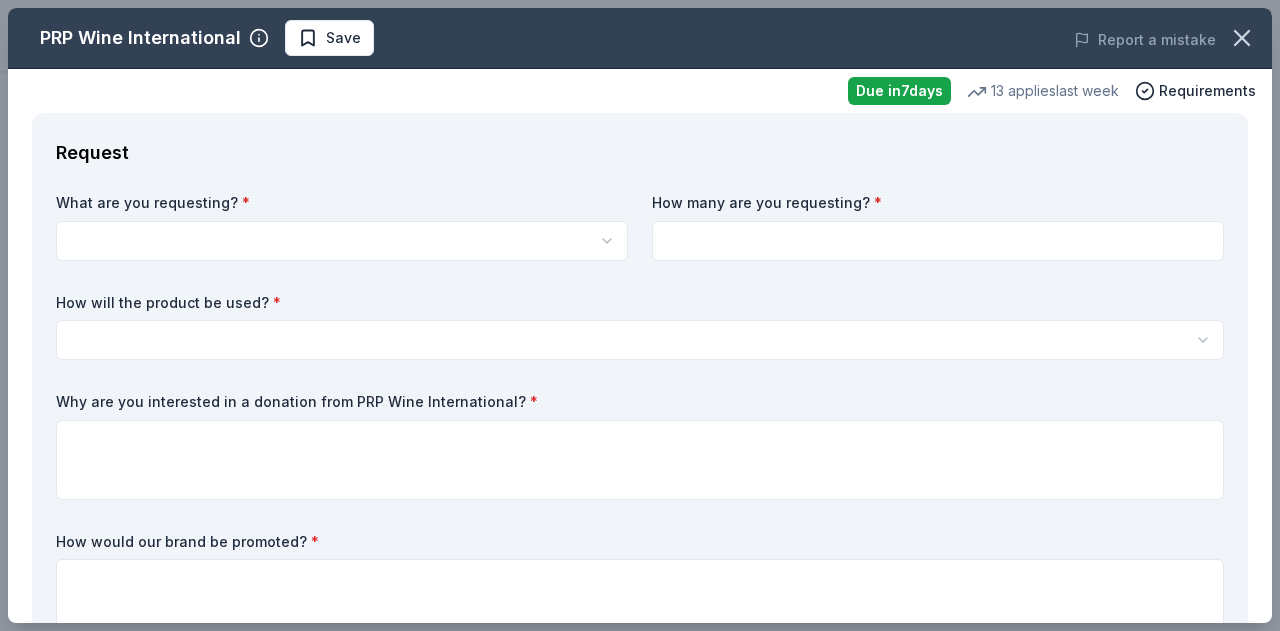 scroll, scrollTop: 0, scrollLeft: 0, axis: both 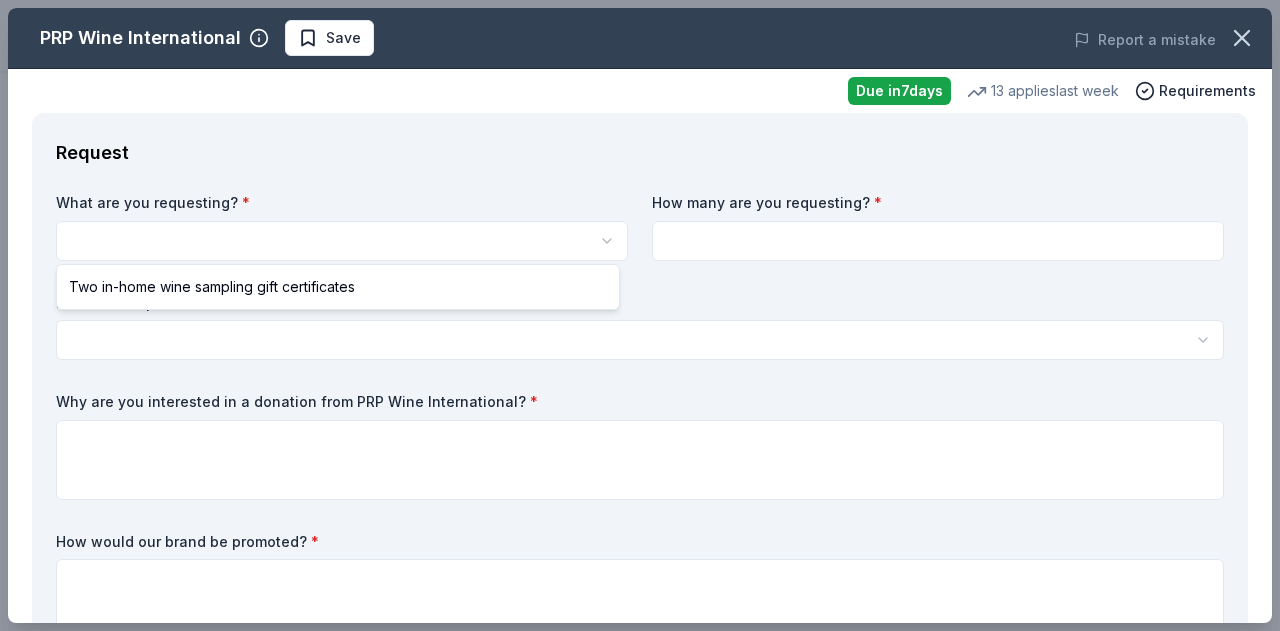 select on "Two in-home wine sampling gift certificates" 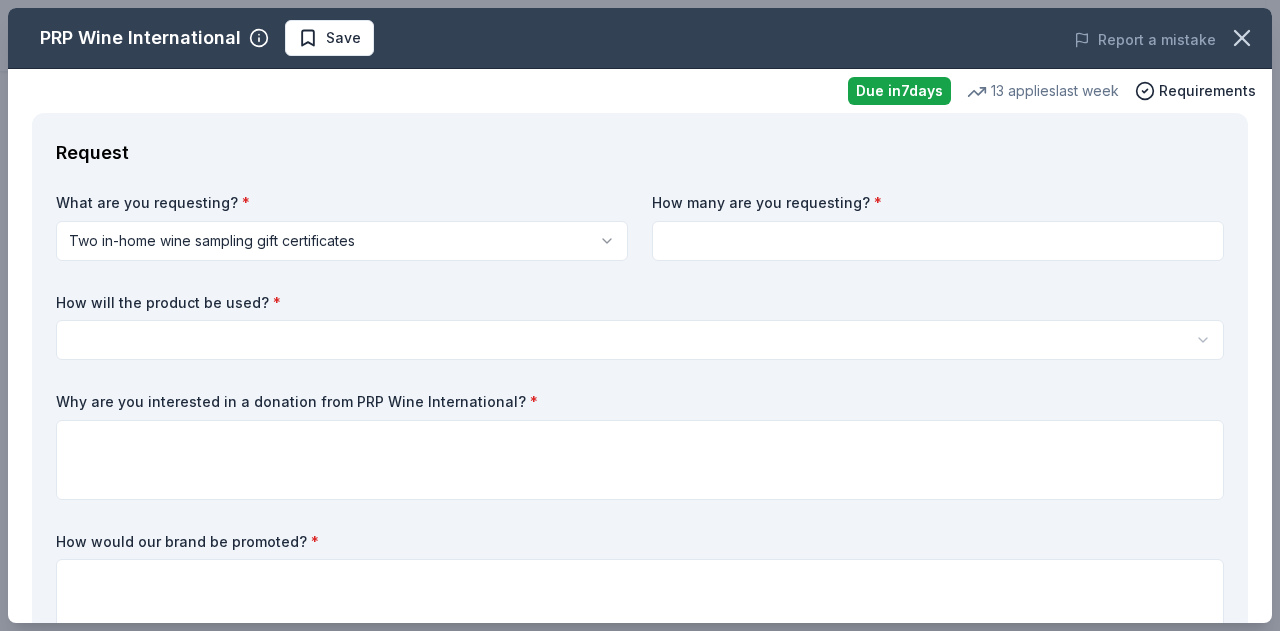 click at bounding box center [938, 241] 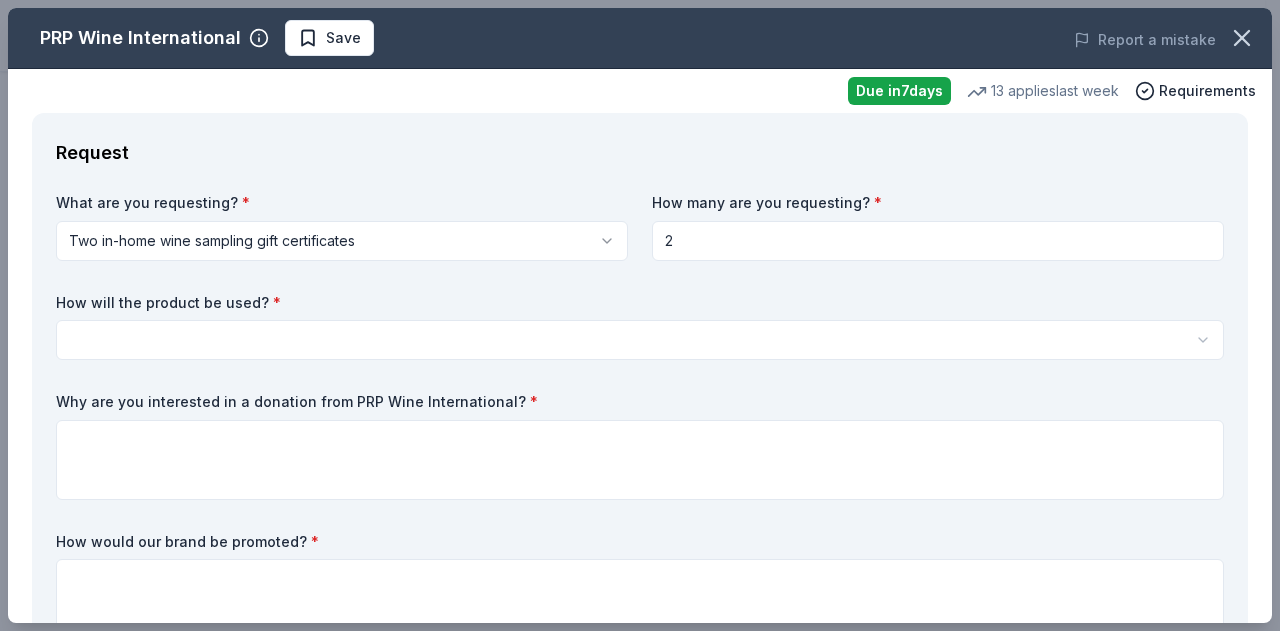 type on "2" 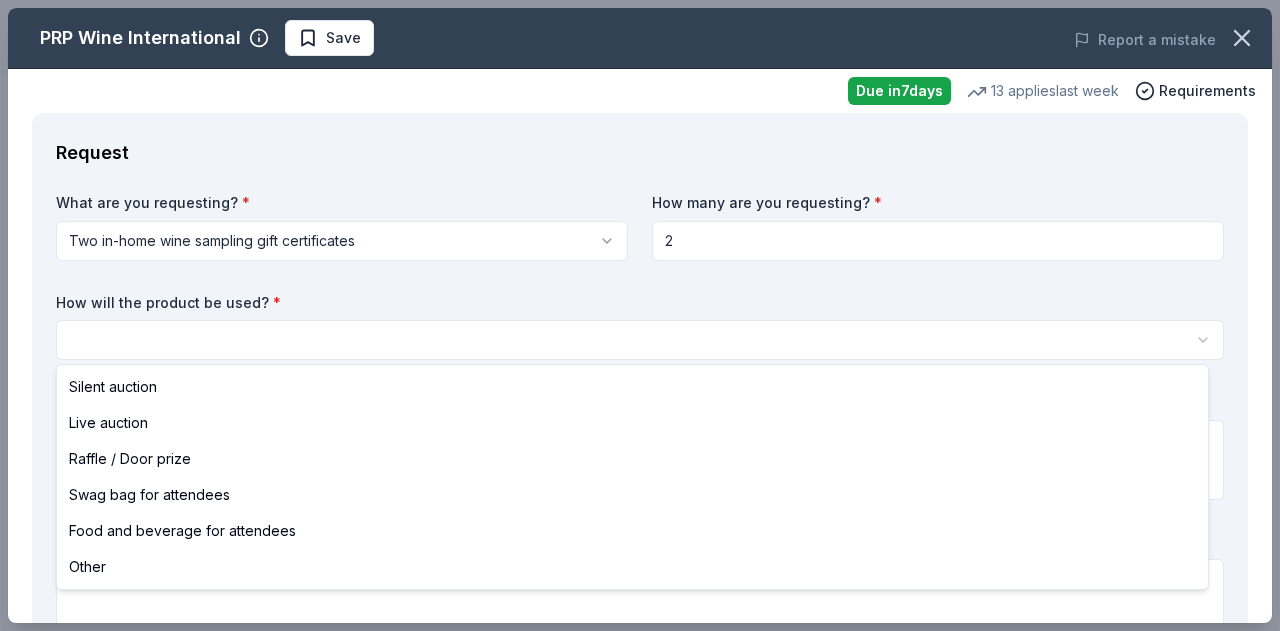 select on "raffleDoorPrize" 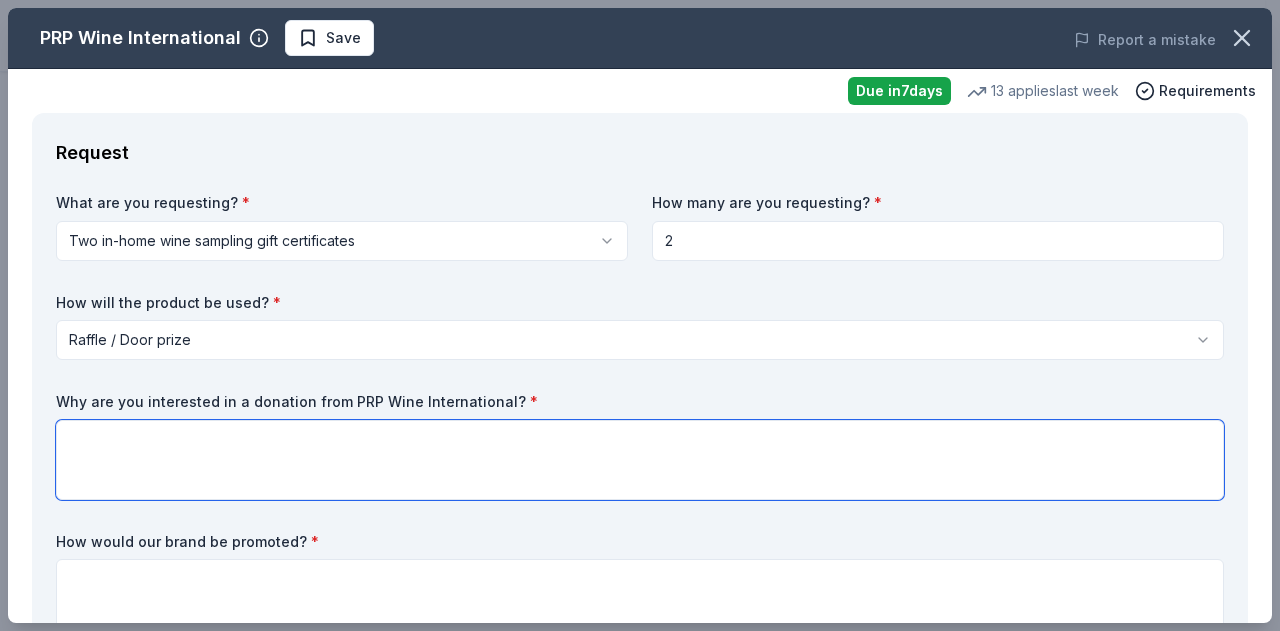 click at bounding box center [640, 460] 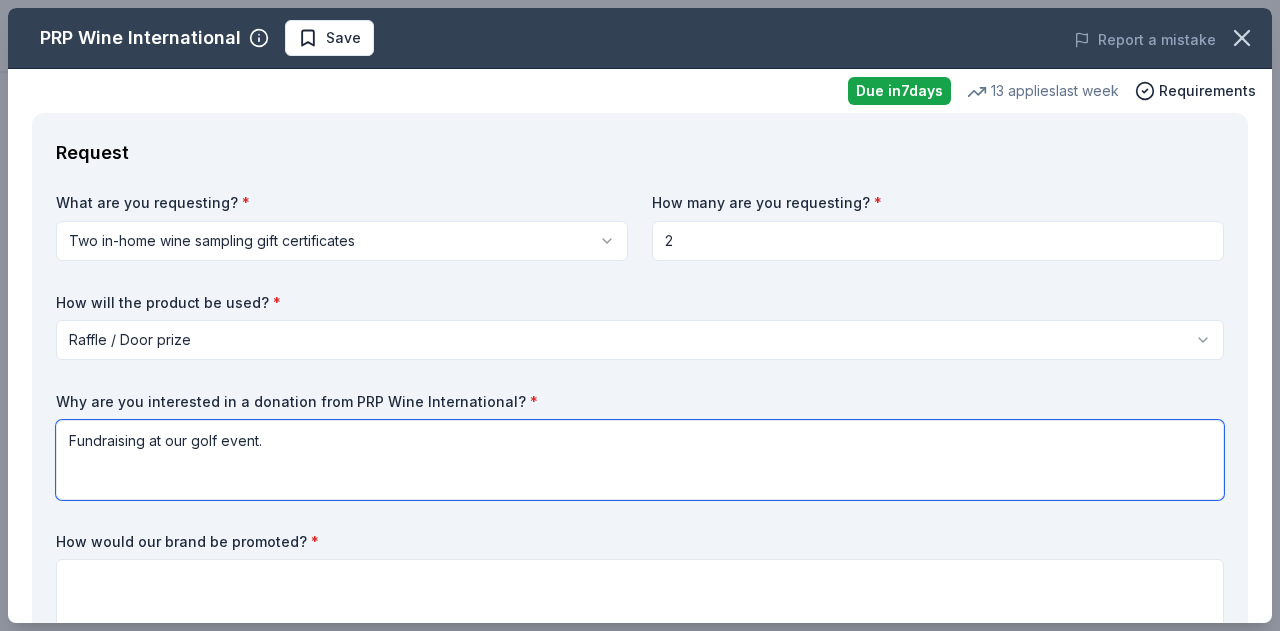 type on "Fundraising at our golf event." 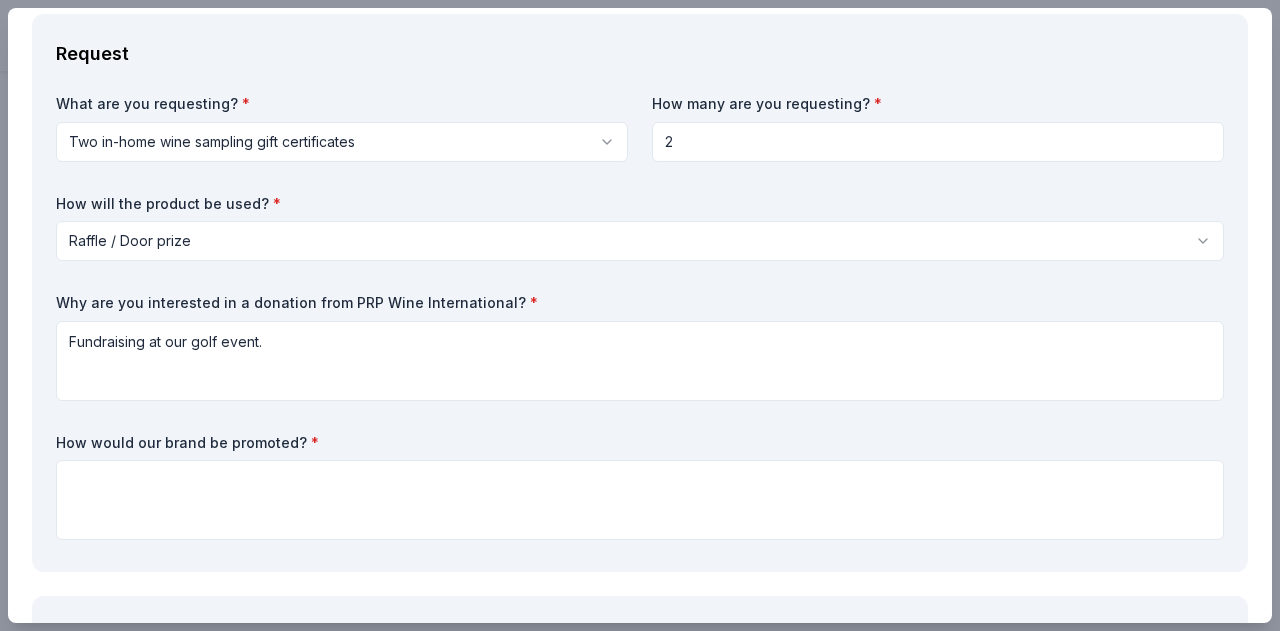 scroll, scrollTop: 116, scrollLeft: 0, axis: vertical 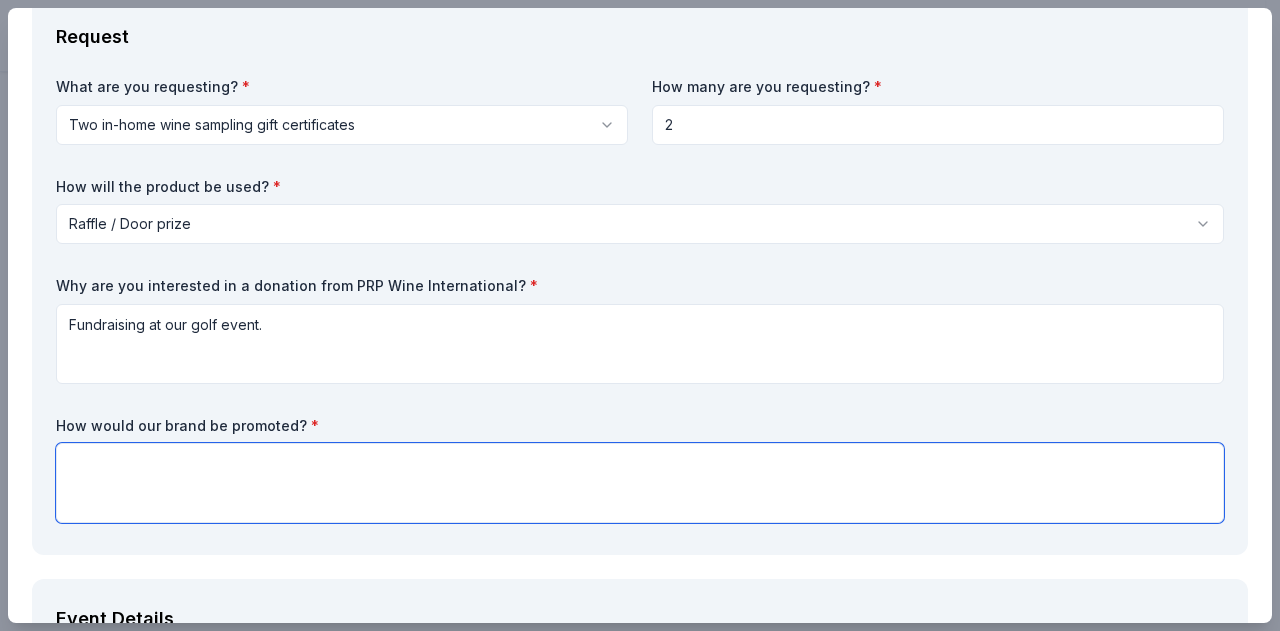 click at bounding box center (640, 483) 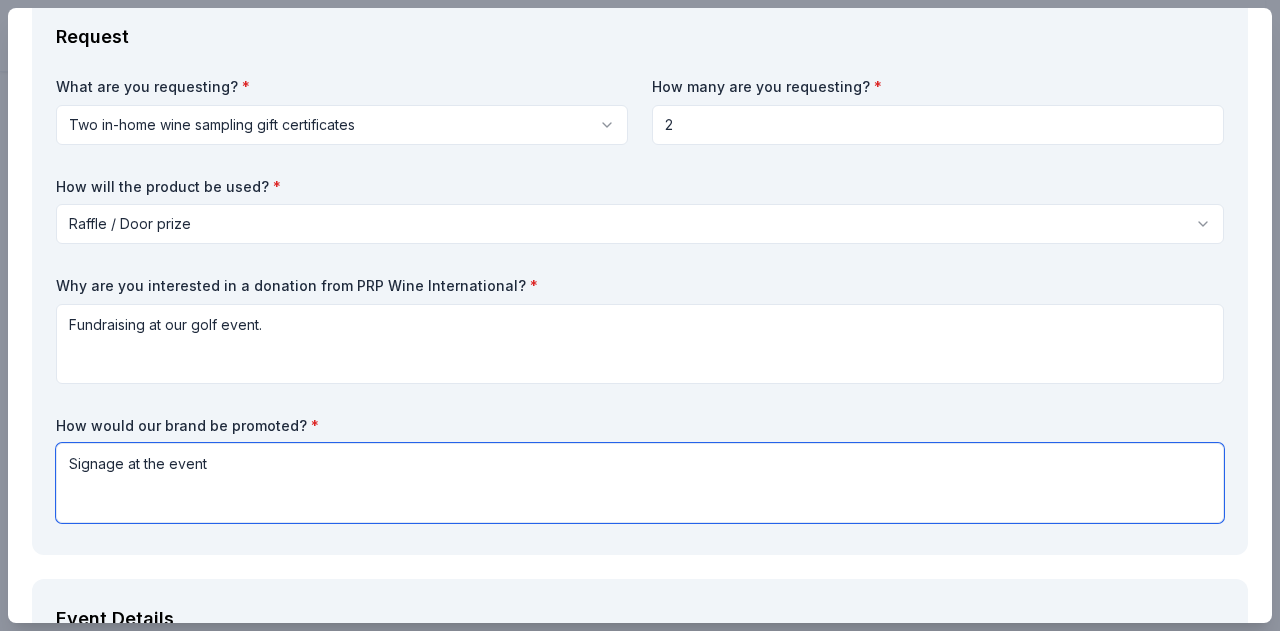 type on "Signage at the event" 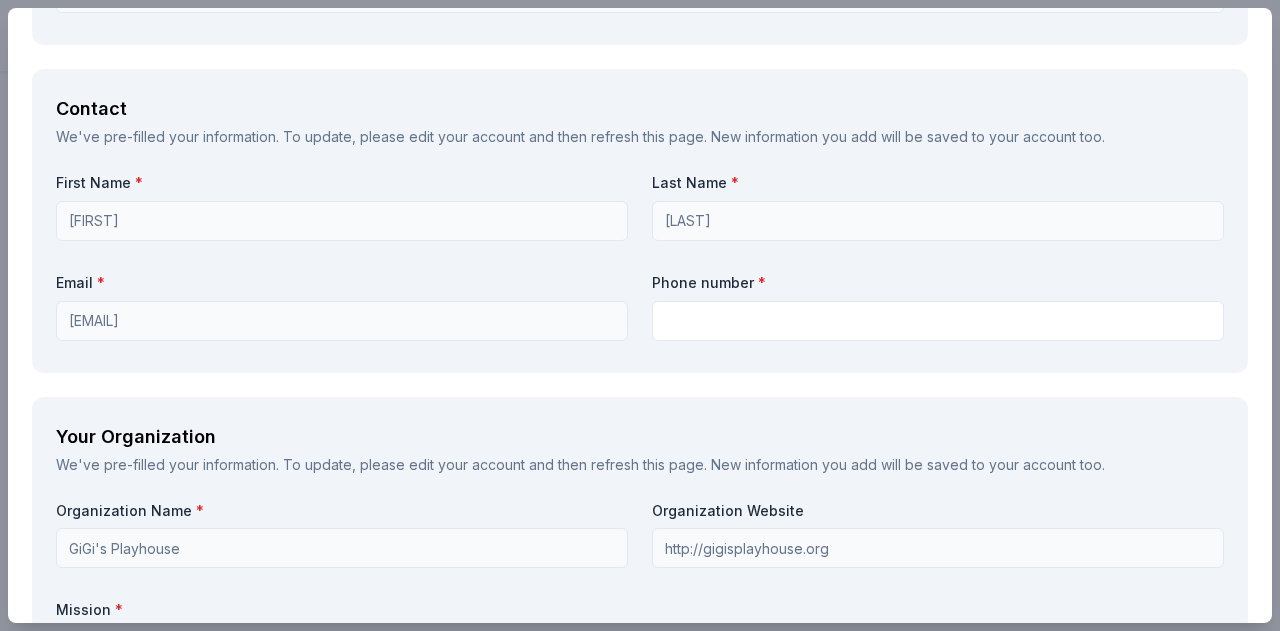 scroll, scrollTop: 1380, scrollLeft: 0, axis: vertical 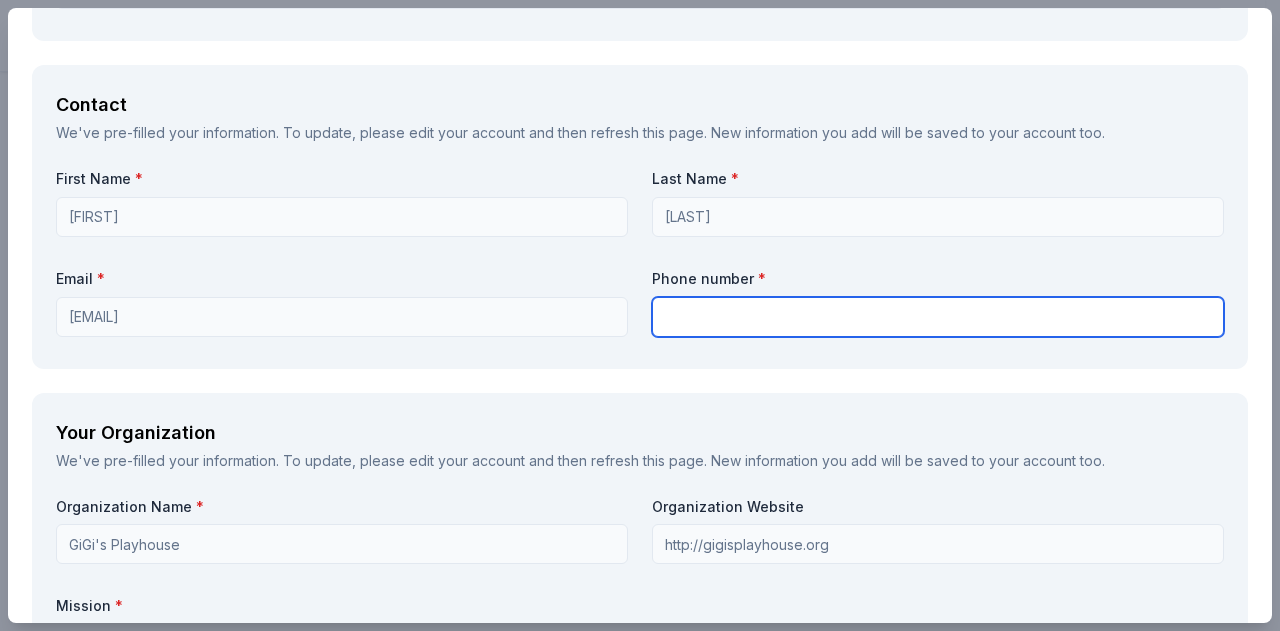 click at bounding box center (938, 317) 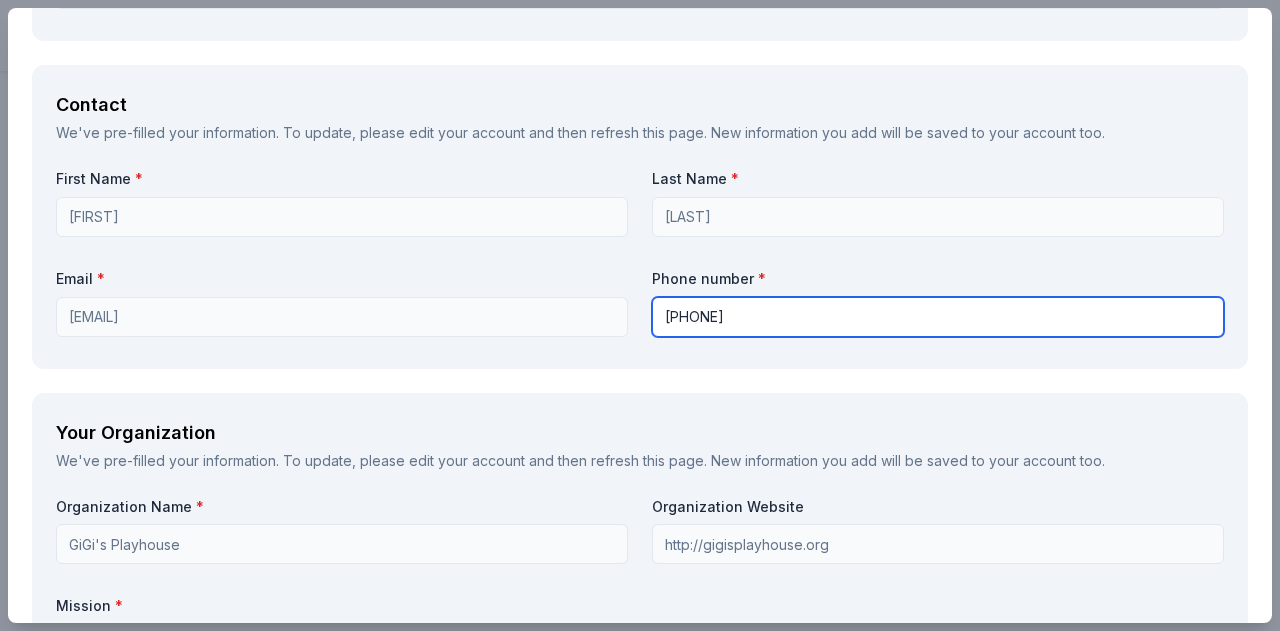 type on "6303897505" 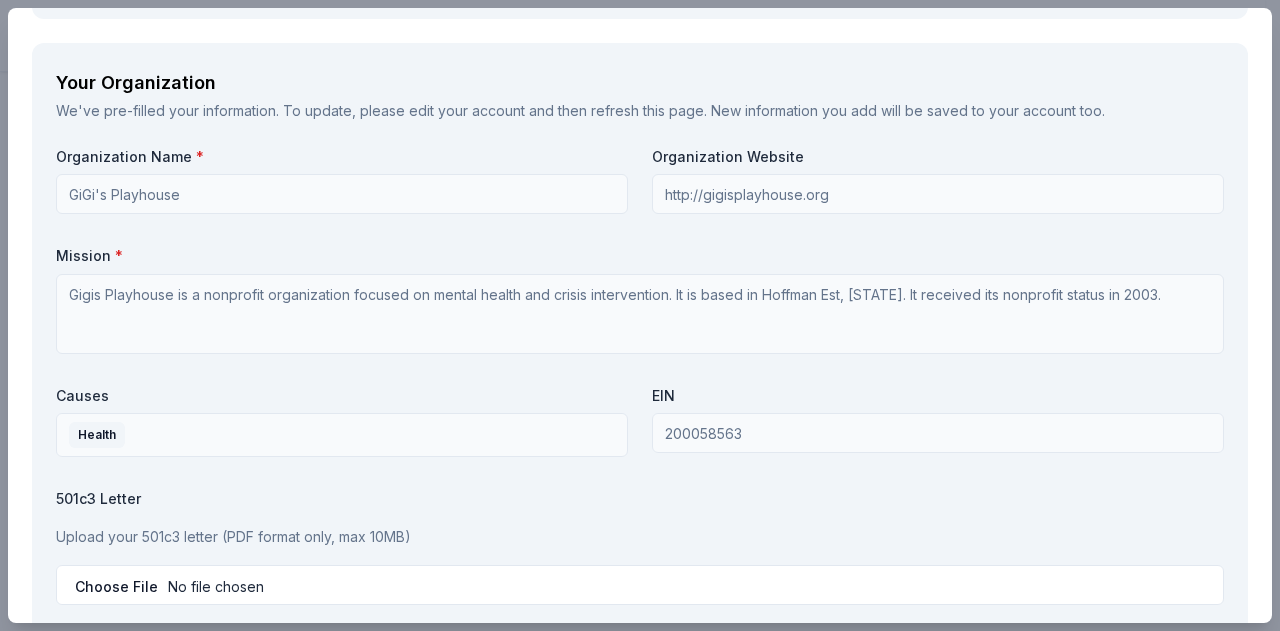scroll, scrollTop: 1796, scrollLeft: 0, axis: vertical 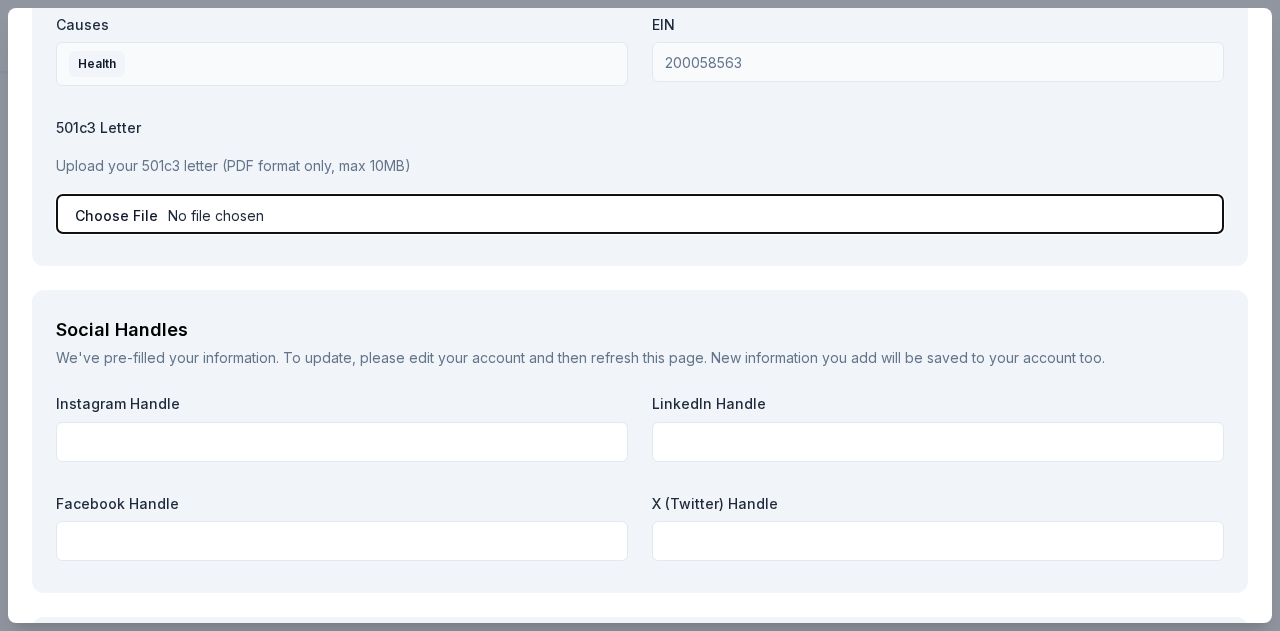click at bounding box center [640, 214] 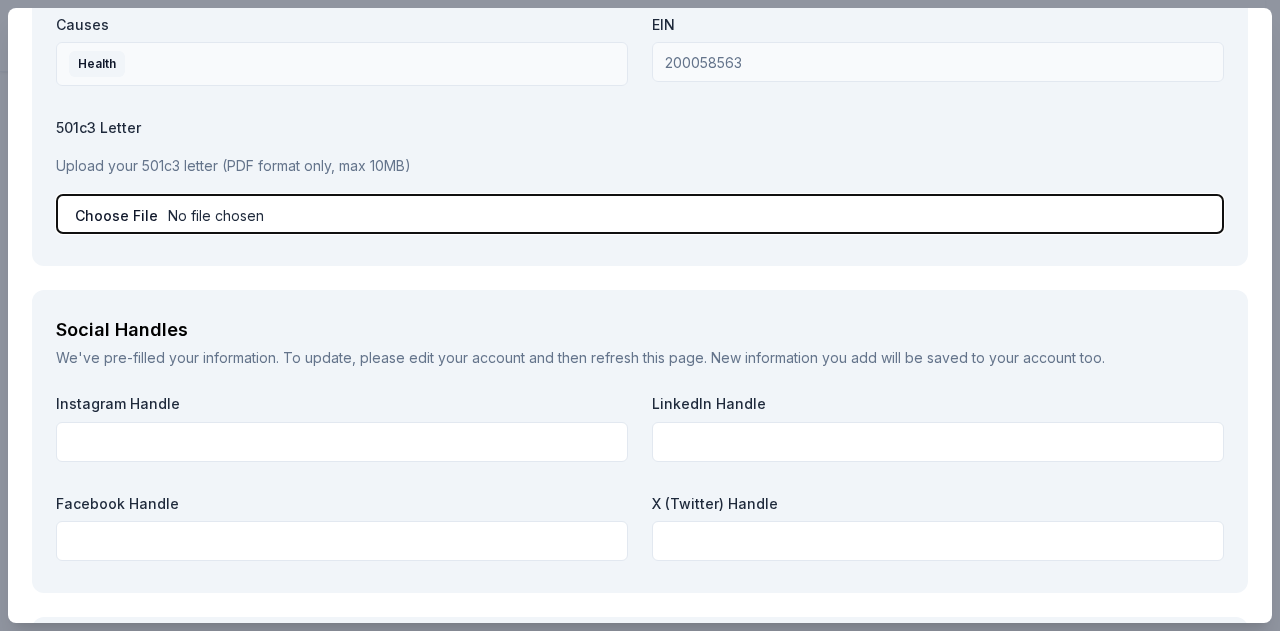 type on "C:\fakepath\501(c)(3) FORMATION DOCUMENTS_LETTER OF DETERMINATION GROUP EXEMPTION.pdf" 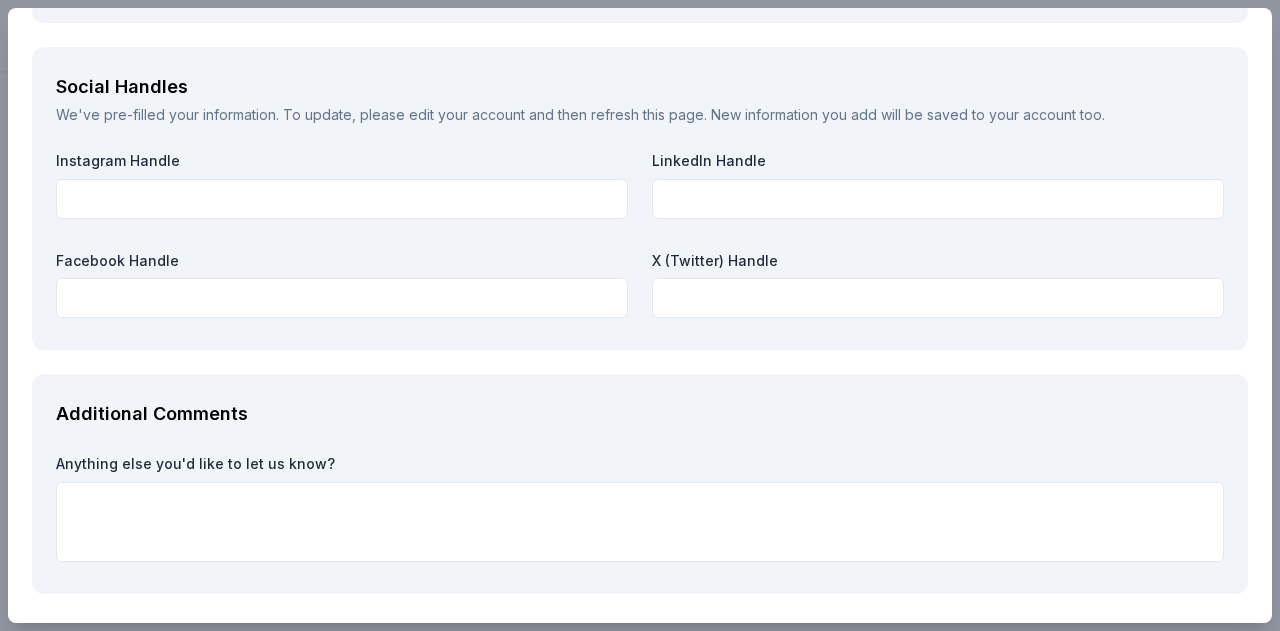 scroll, scrollTop: 2347, scrollLeft: 0, axis: vertical 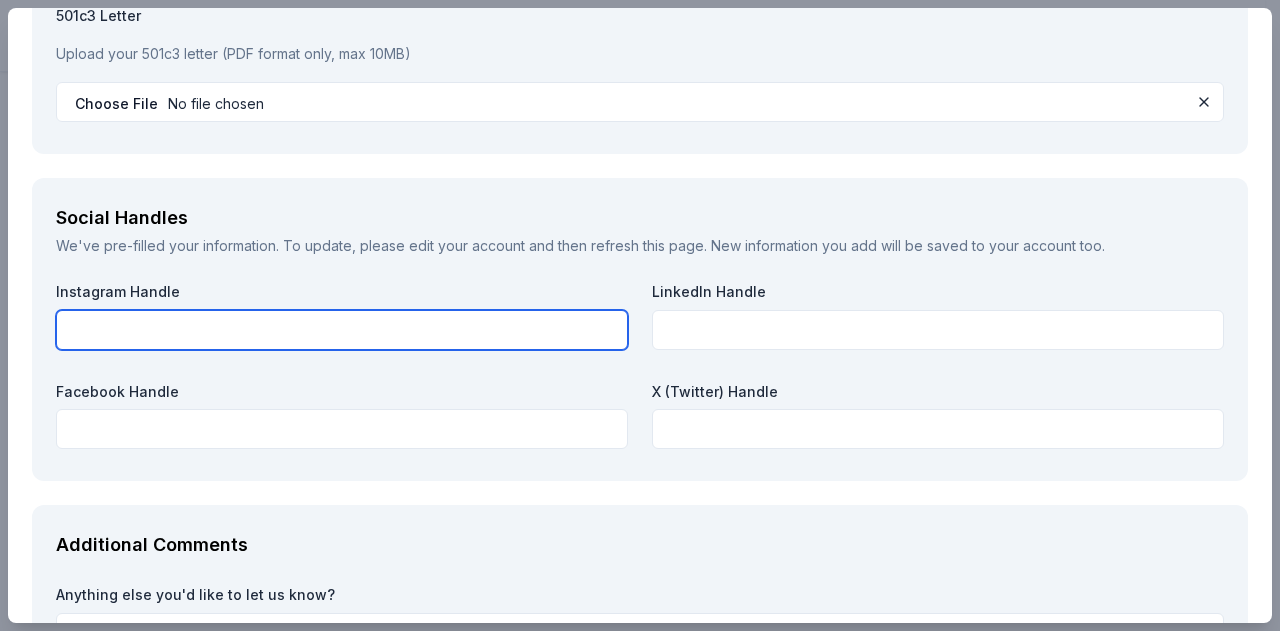 click at bounding box center [342, 330] 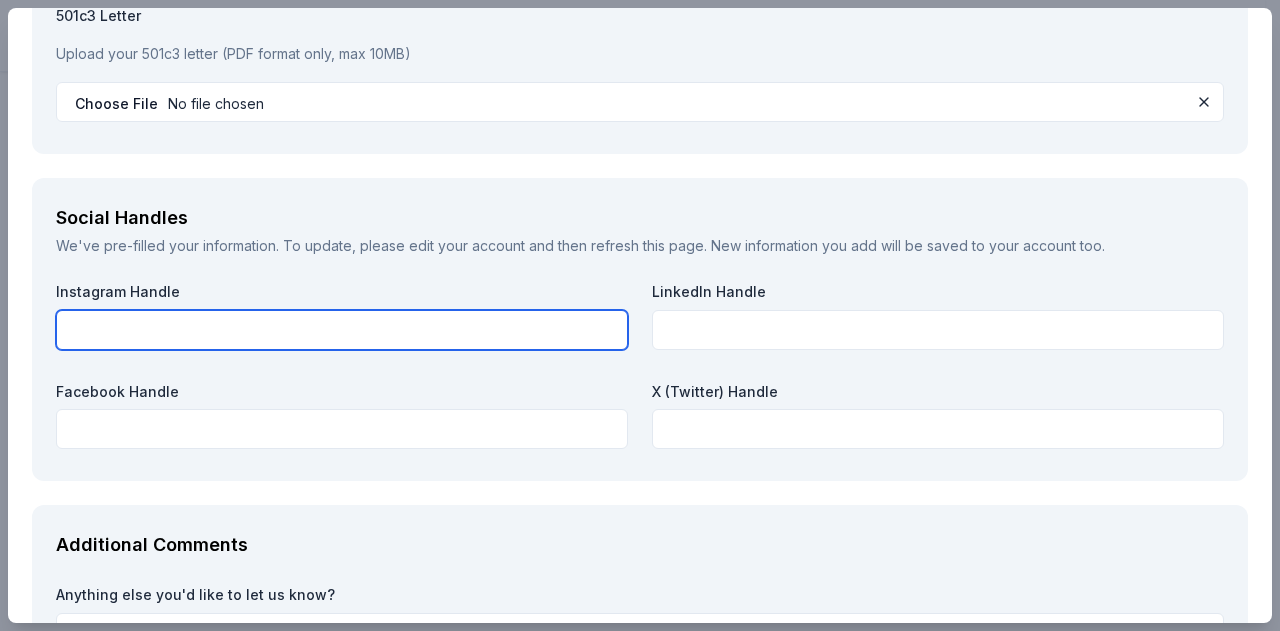 paste on "https://www.instagram.com/gigisplayhouse/" 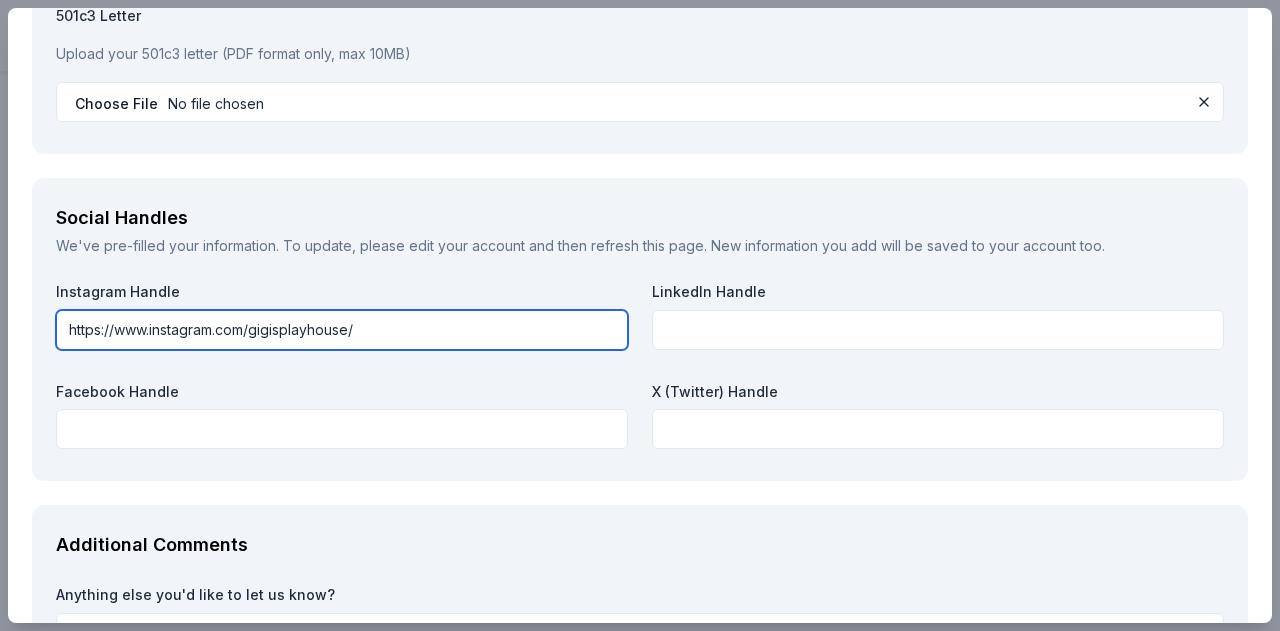 type on "https://www.instagram.com/gigisplayhouse/" 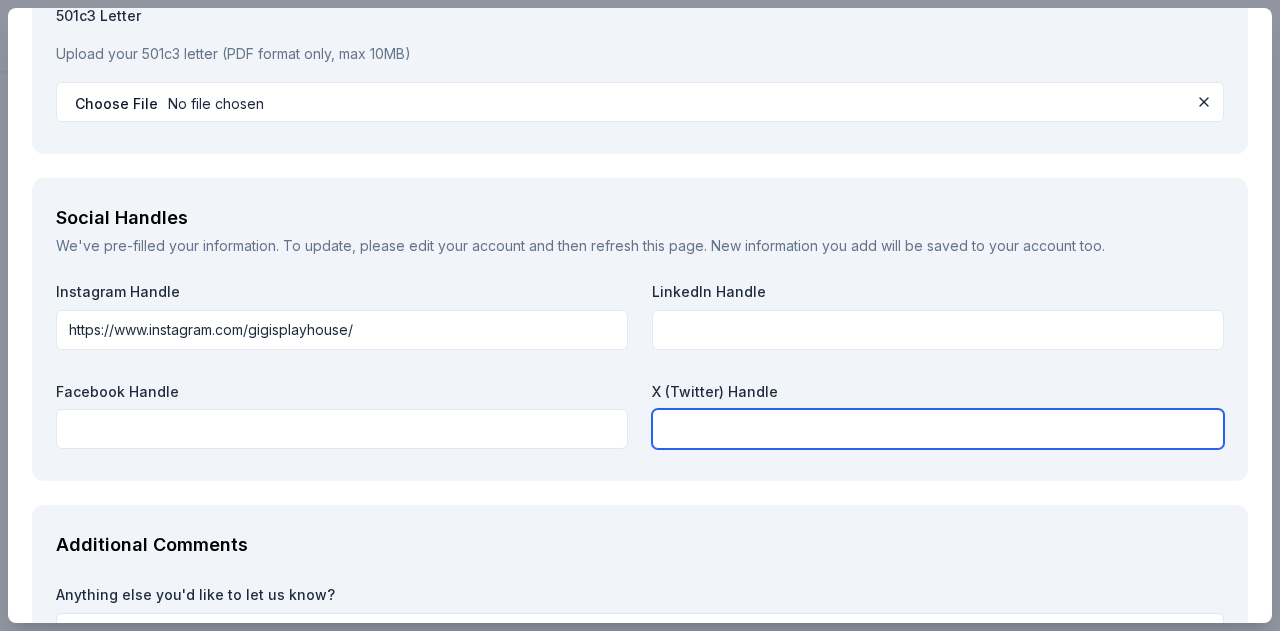 click at bounding box center [938, 429] 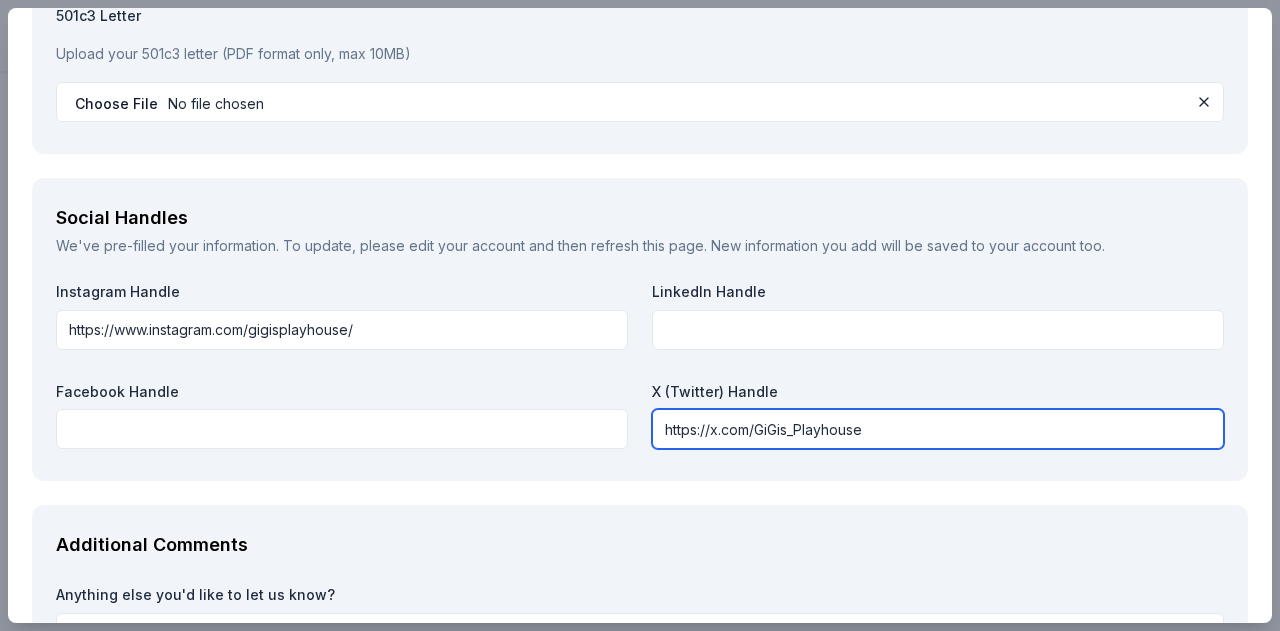 type on "https://x.com/GiGis_Playhouse" 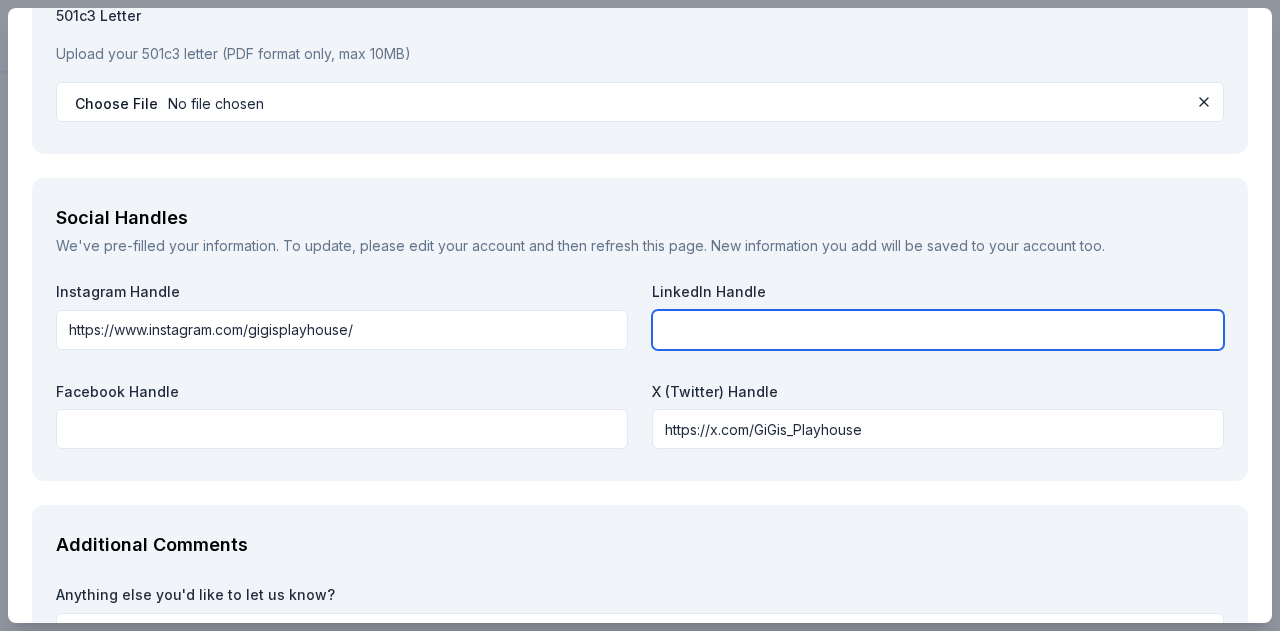 click at bounding box center [938, 330] 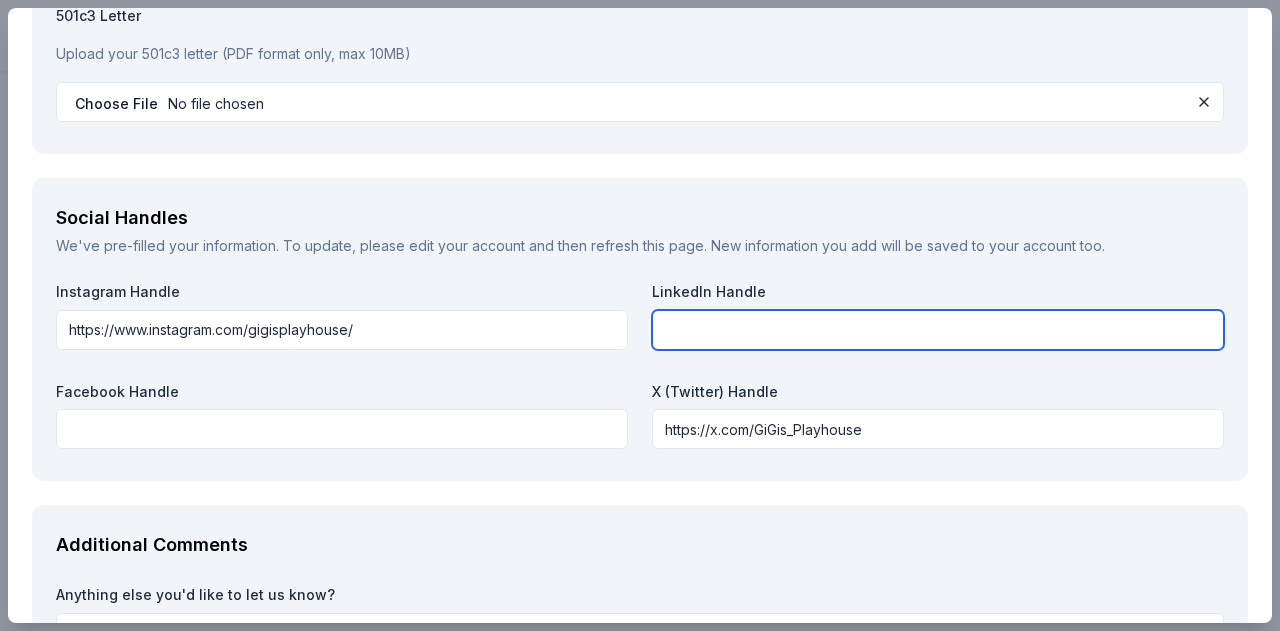 paste on "https://www.linkedin.com/company/gigi's-playhouse/" 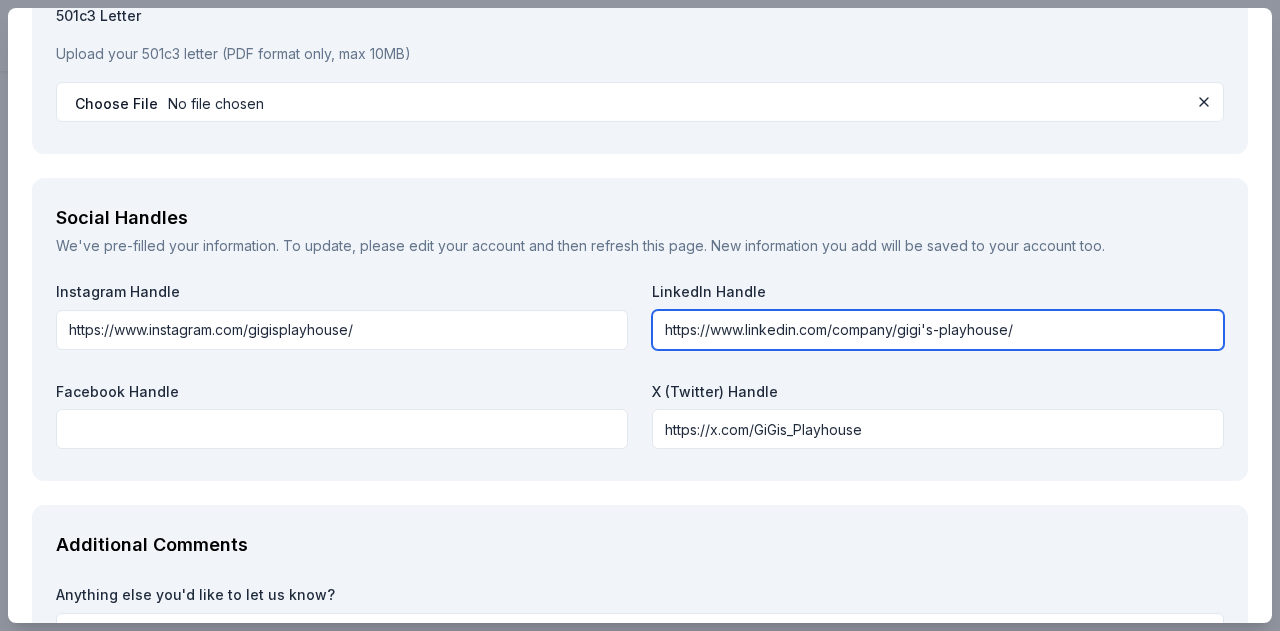 type on "https://www.linkedin.com/company/gigi's-playhouse/" 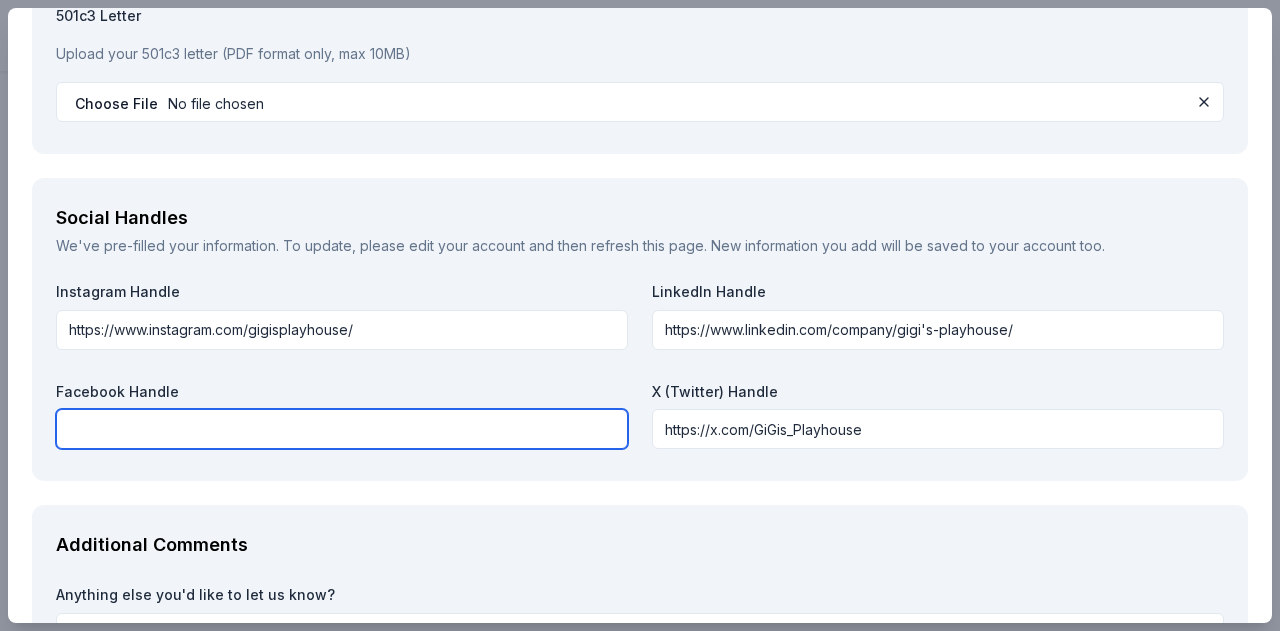 click at bounding box center (342, 429) 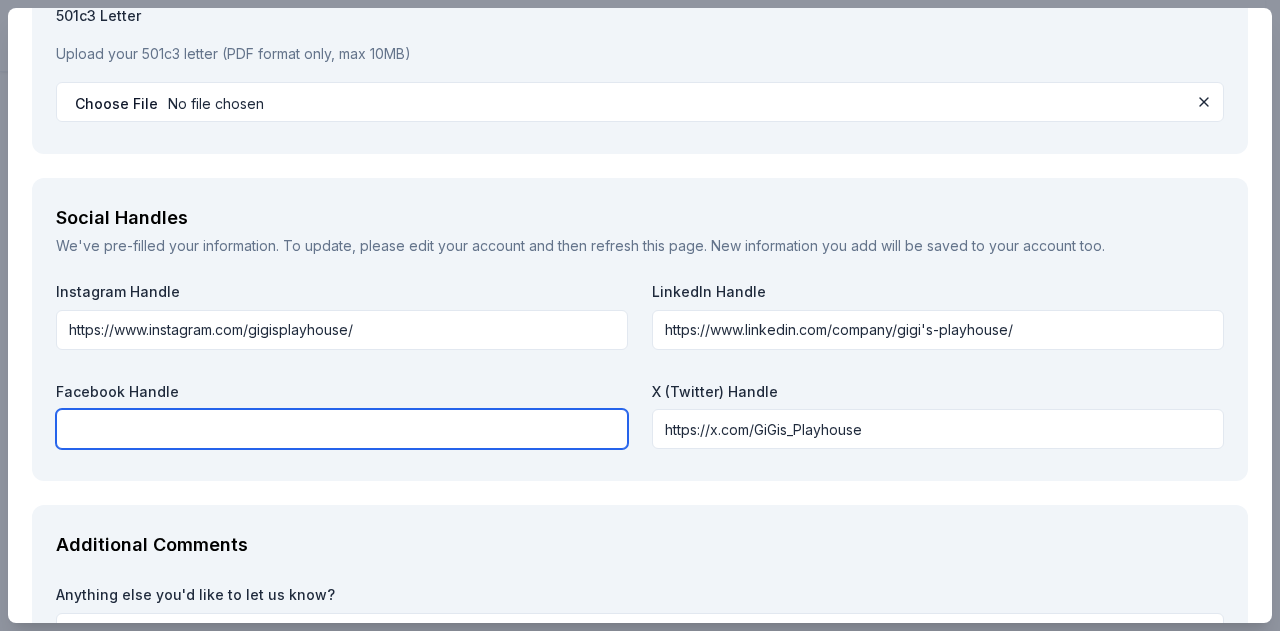 paste on "https://www.facebook.com/gigisplayhouse" 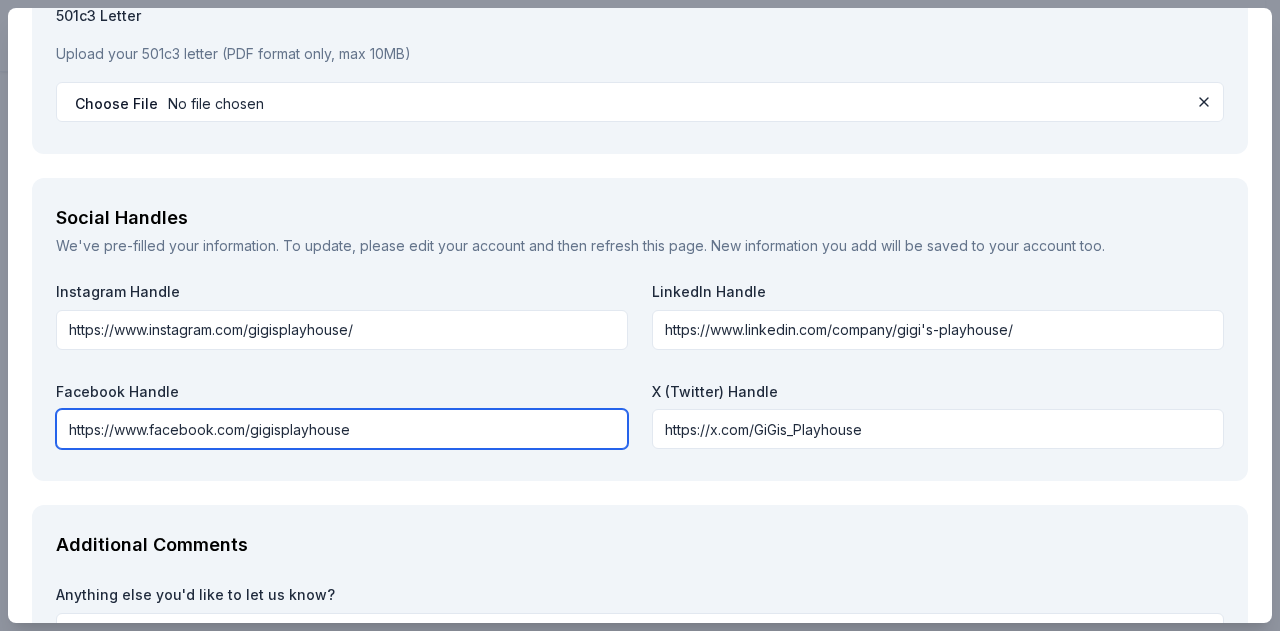 type on "https://www.facebook.com/gigisplayhouse" 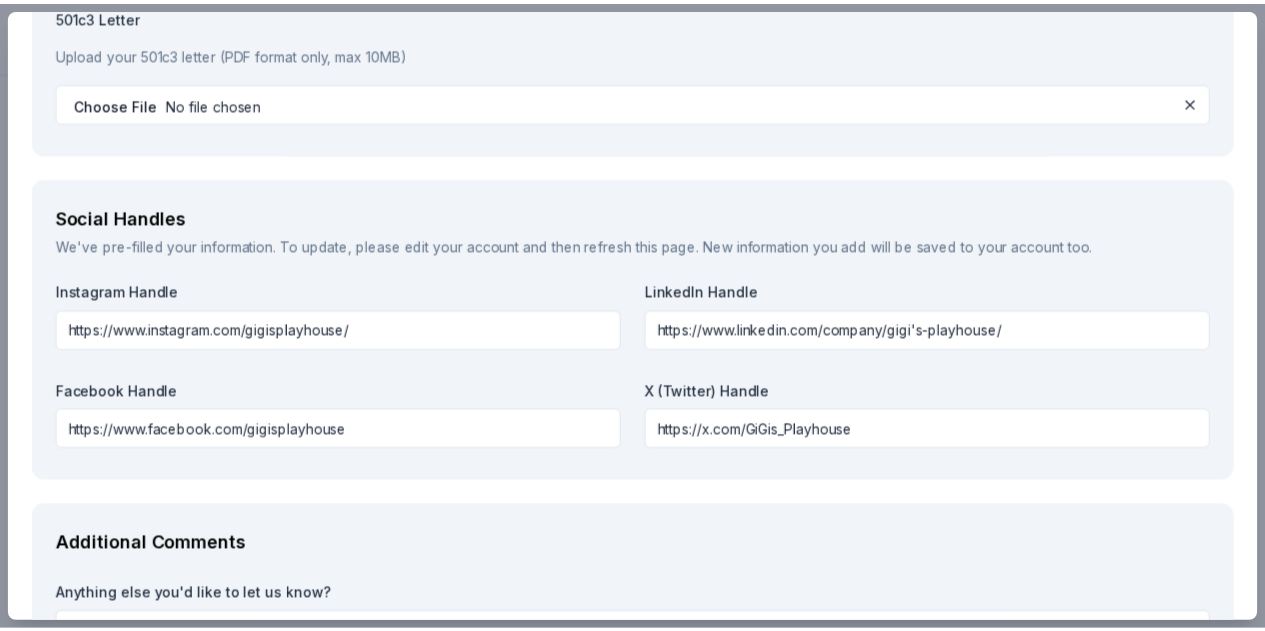 scroll, scrollTop: 2415, scrollLeft: 0, axis: vertical 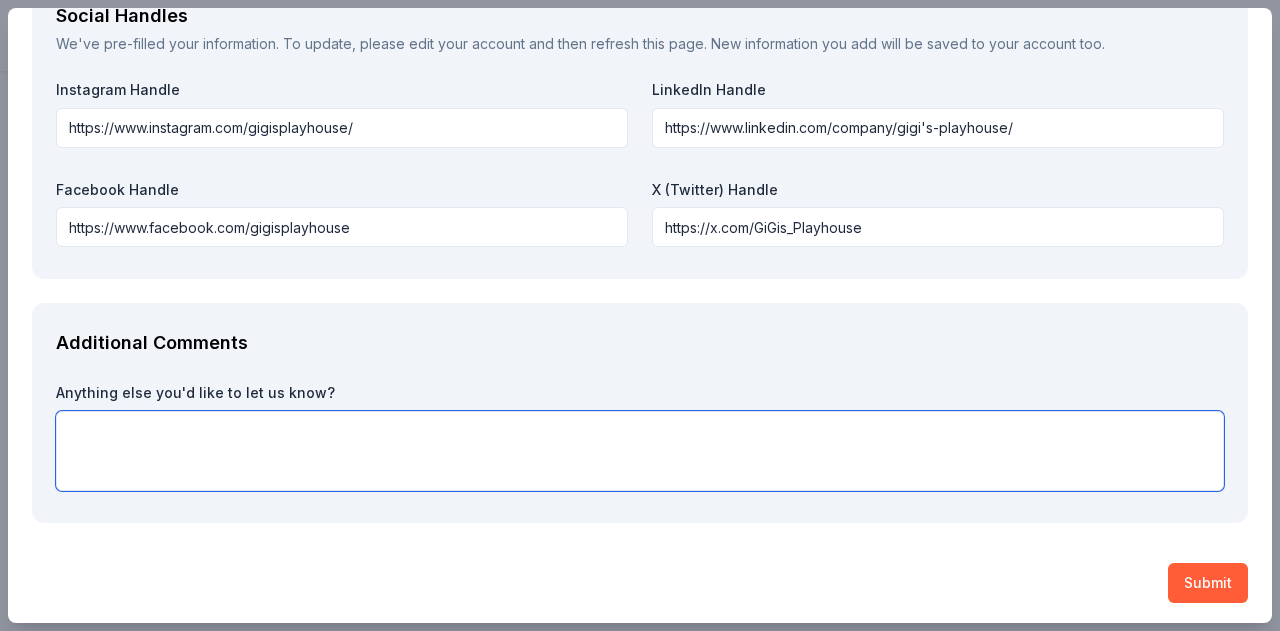 paste on "With over 60 locations, GiGi’s provides more than 350,000 hours of free educational, therapeutic, and career programs every year." 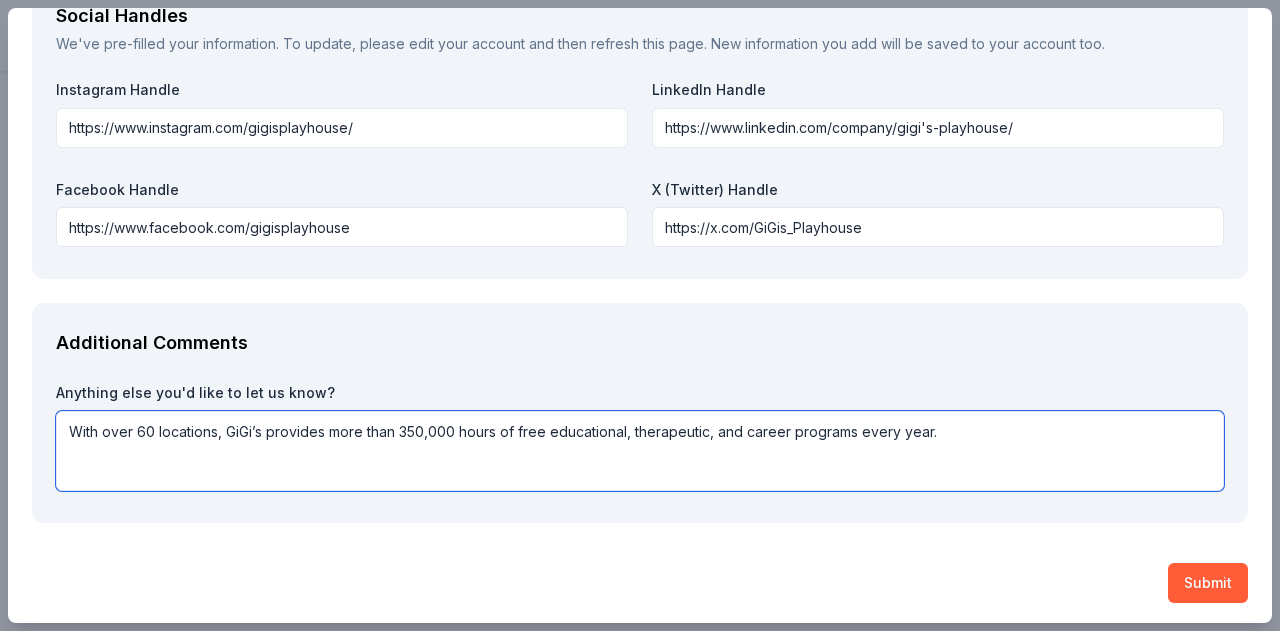 paste on "Our playhouses provide FREE educational, therapeutic, and career development and life-changing programs to individuals with Down syndrome and their families.  With your support, we can make a difference together!" 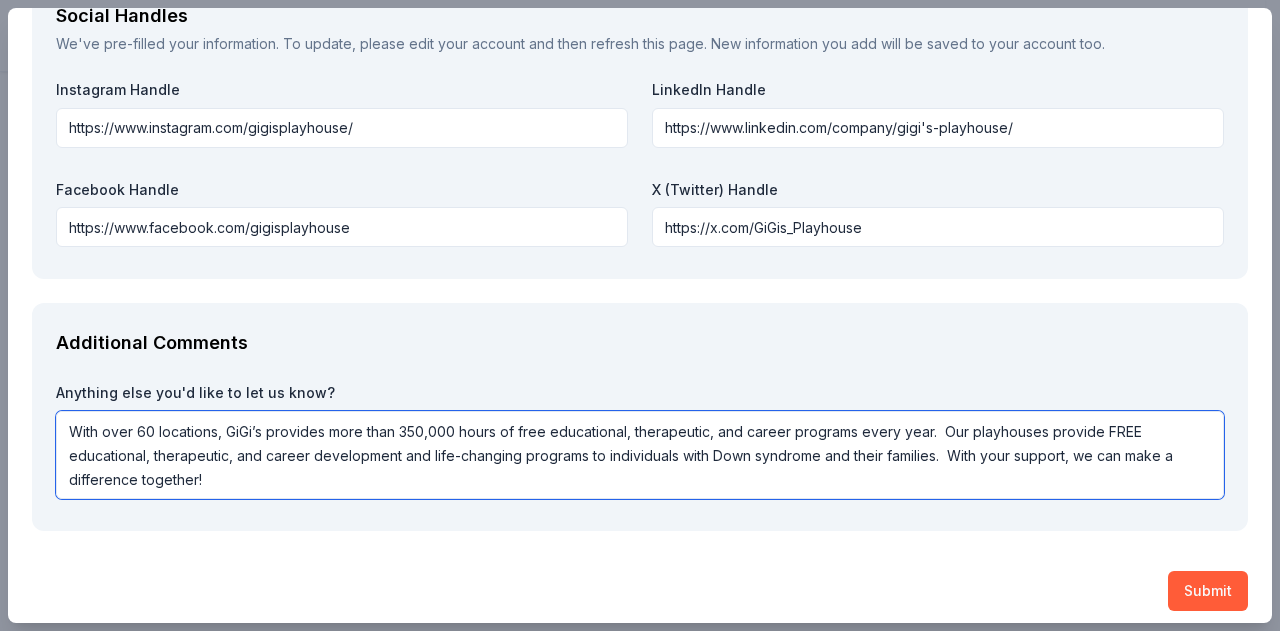 click on "With over 60 locations, GiGi’s provides more than 350,000 hours of free educational, therapeutic, and career programs every year.  Our playhouses provide FREE educational, therapeutic, and career development and life-changing programs to individuals with Down syndrome and their families.  With your support, we can make a difference together!" at bounding box center (640, 455) 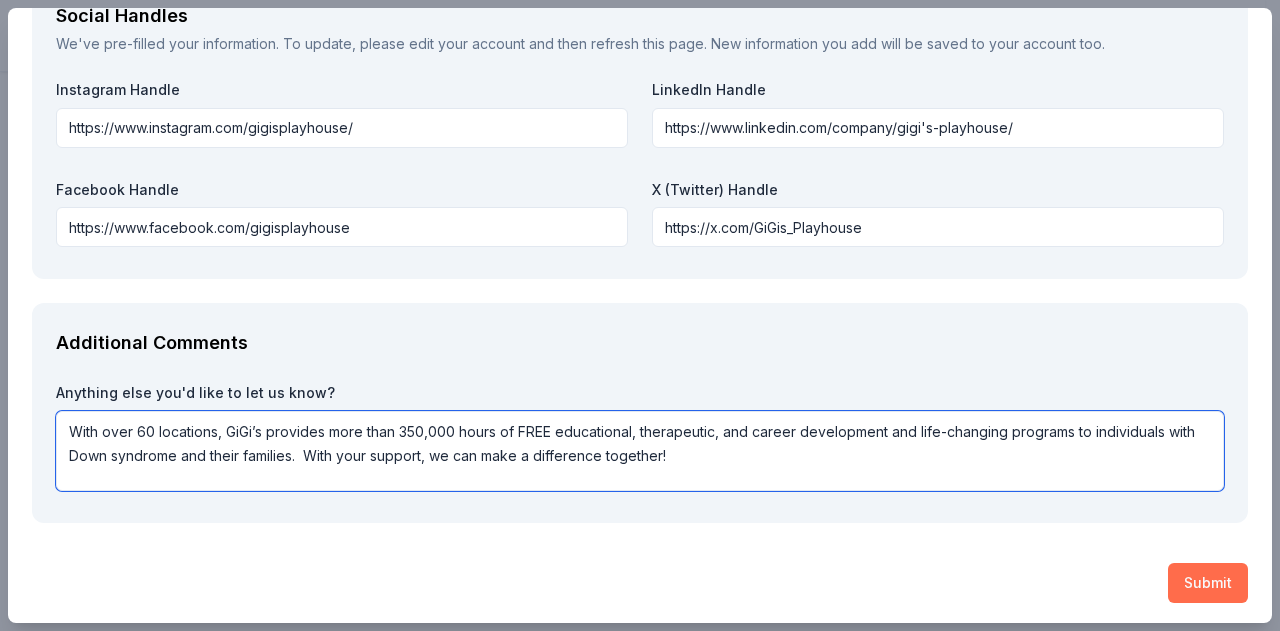 type on "With over 60 locations, GiGi’s provides more than 350,000 hours of FREE educational, therapeutic, and career development and life-changing programs to individuals with Down syndrome and their families.  With your support, we can make a difference together!" 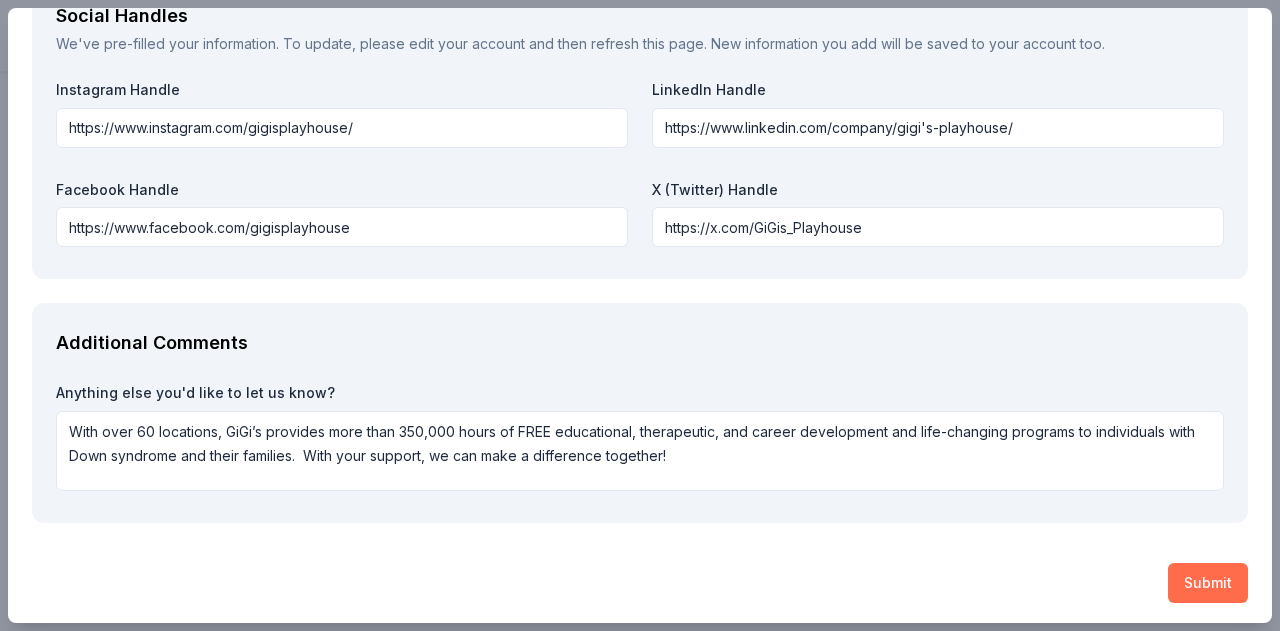 click on "Submit" at bounding box center (1208, 583) 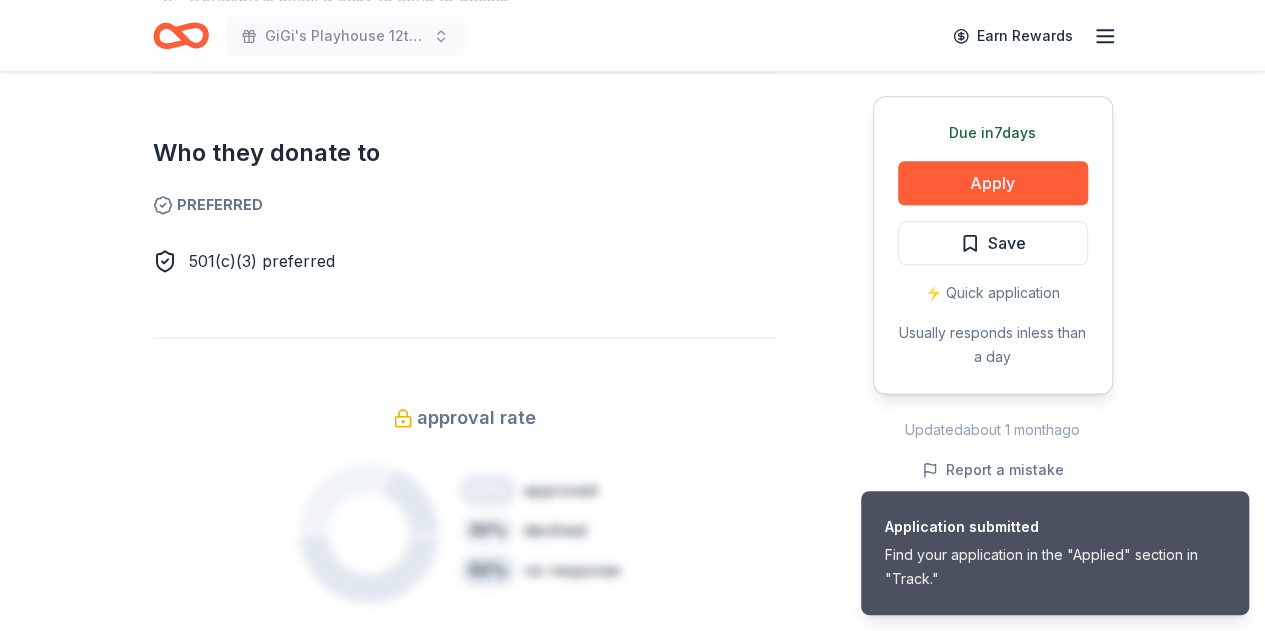 scroll, scrollTop: 0, scrollLeft: 0, axis: both 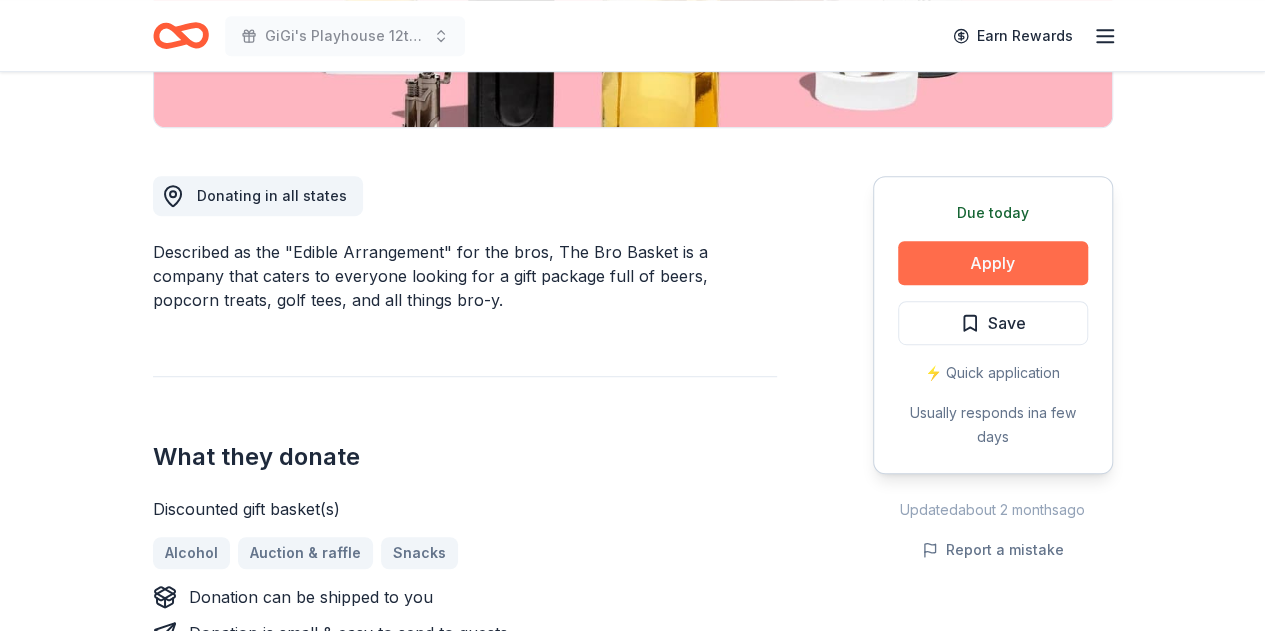 click on "Apply" at bounding box center (993, 263) 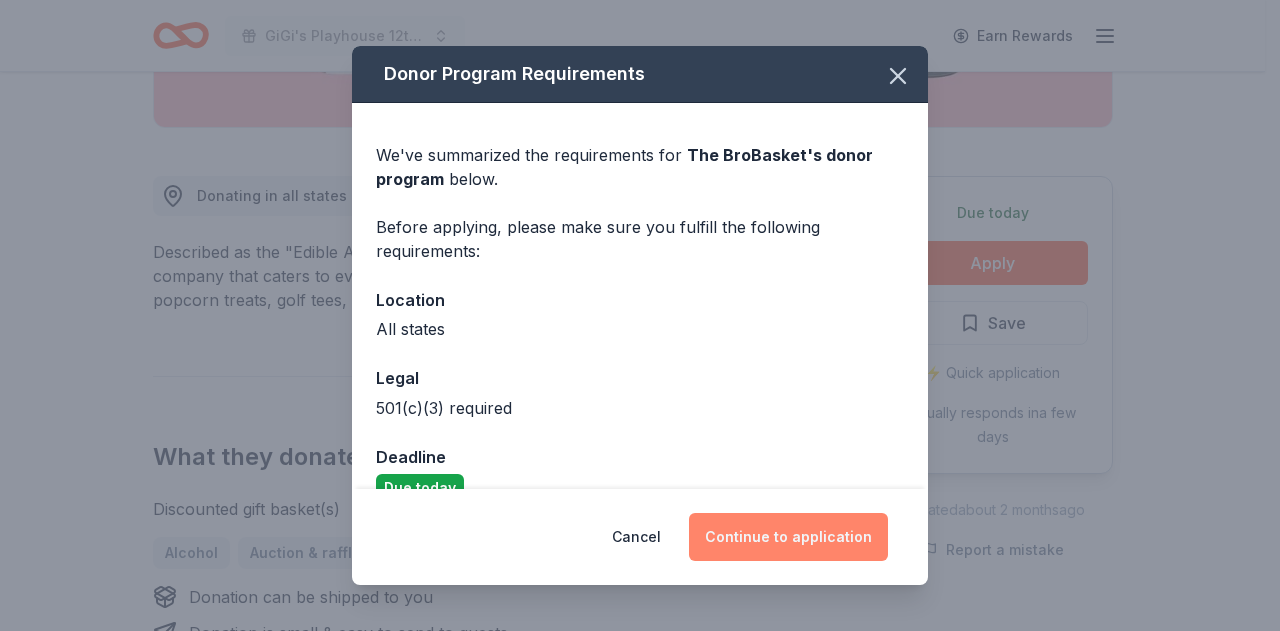 click on "Continue to application" at bounding box center [788, 537] 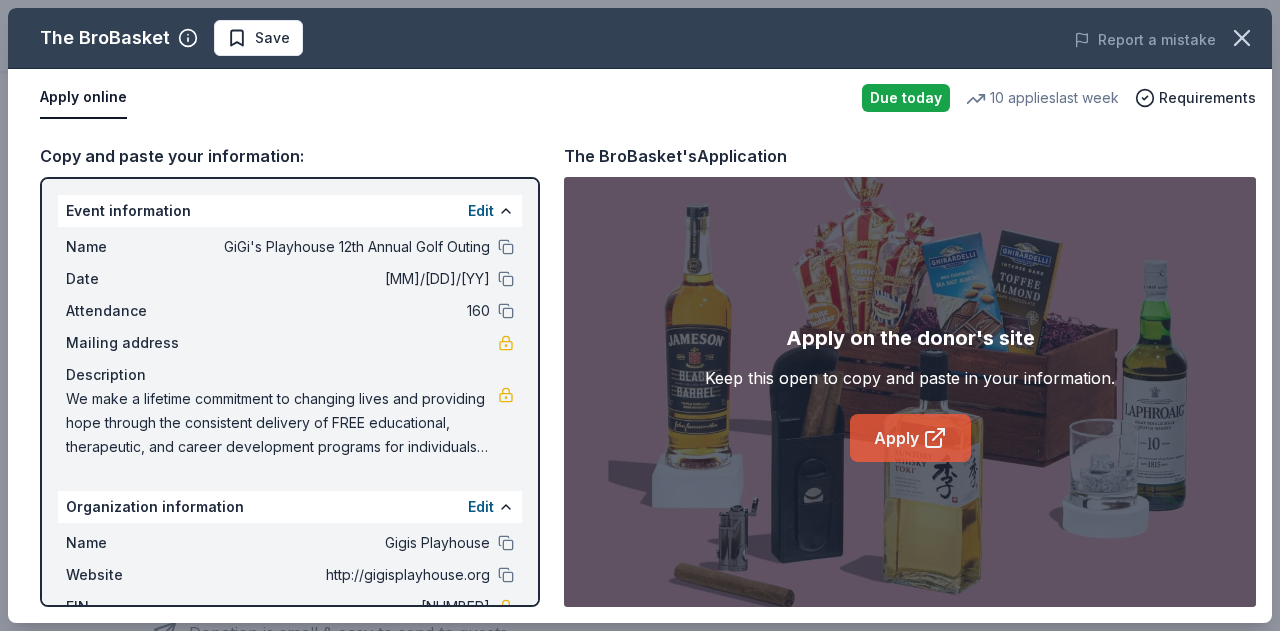 click on "Apply" at bounding box center [910, 438] 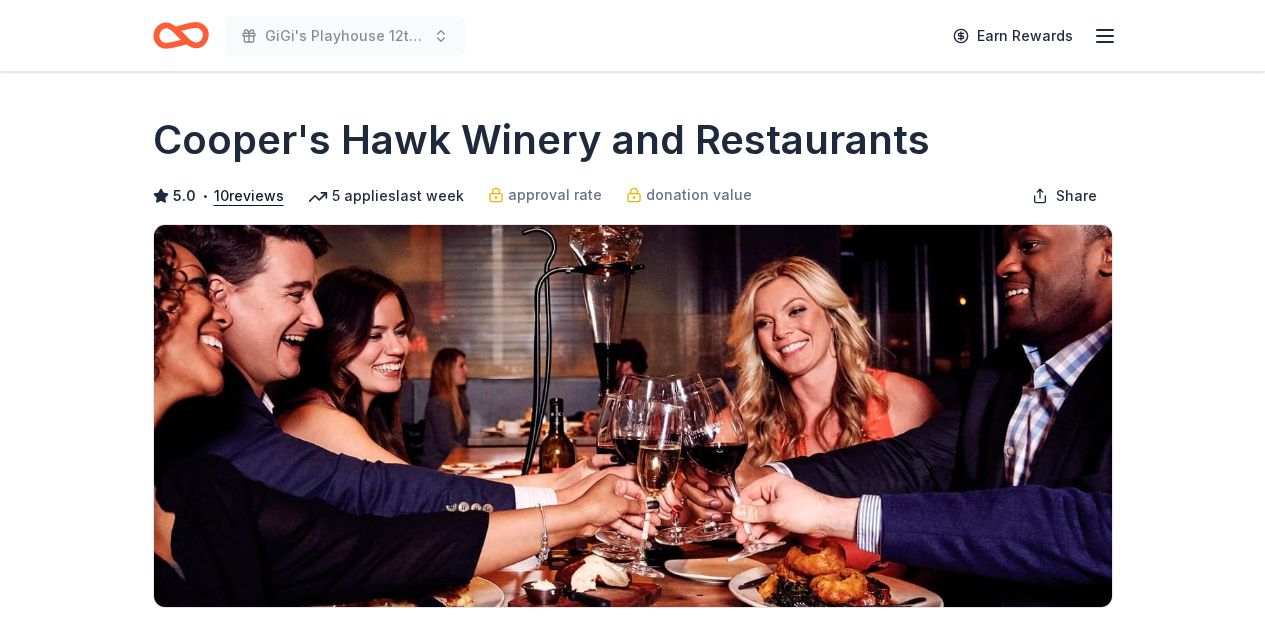 scroll, scrollTop: 0, scrollLeft: 0, axis: both 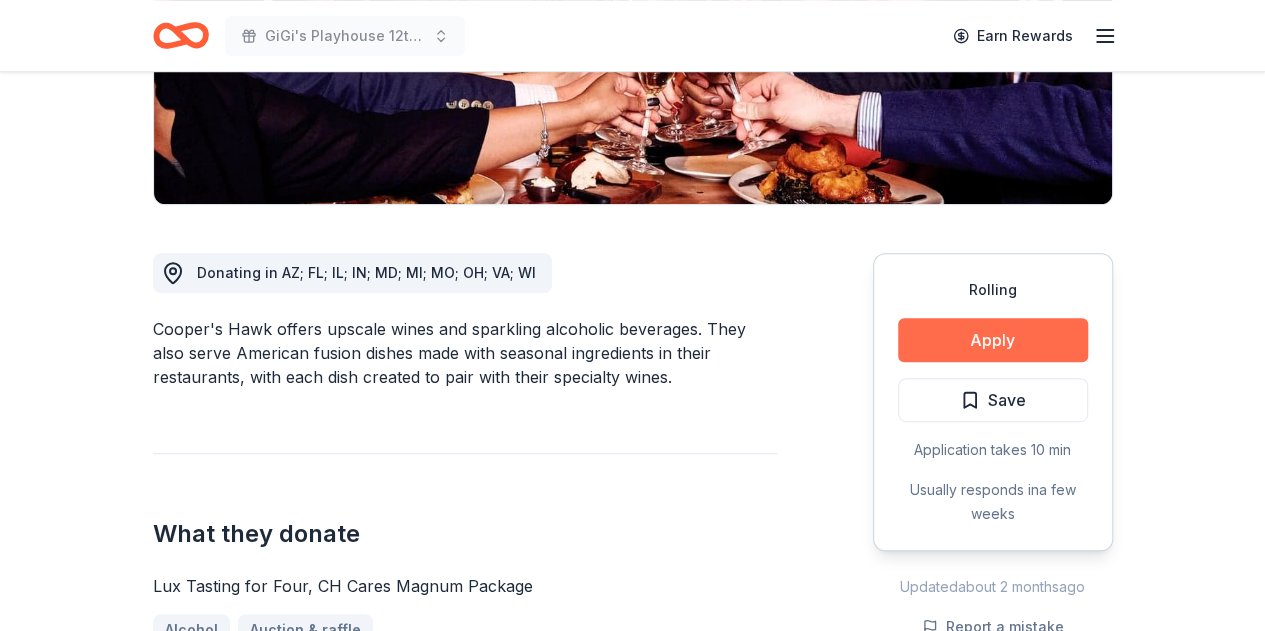 click on "Apply" at bounding box center [993, 340] 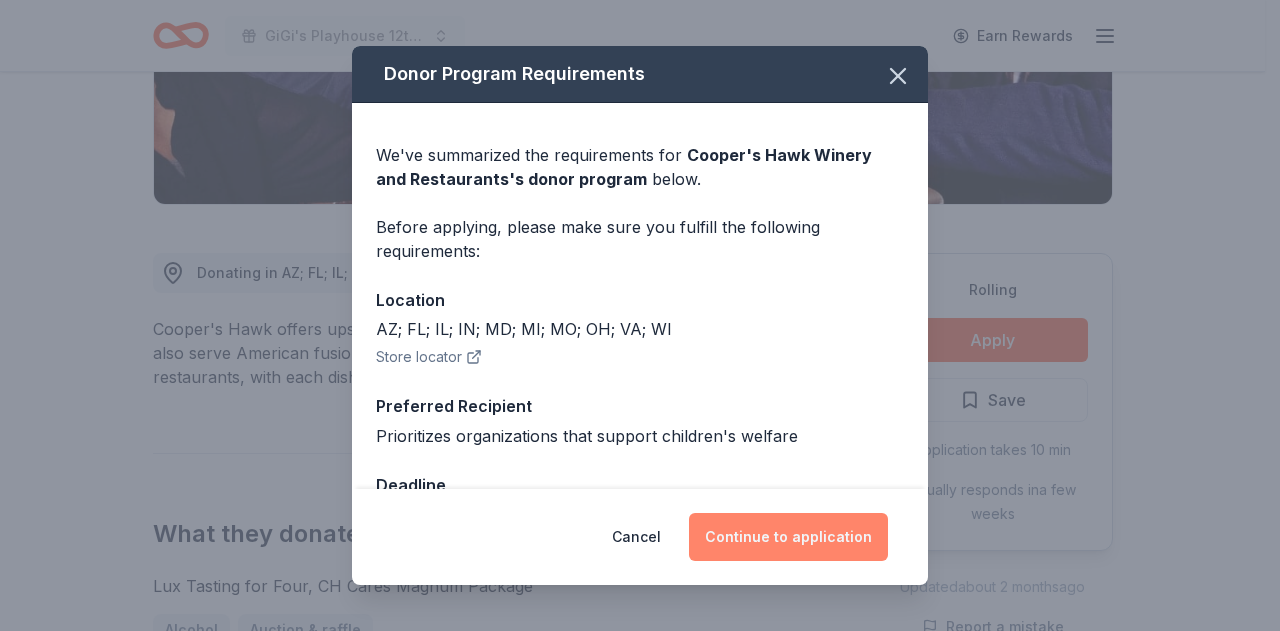 click on "Continue to application" at bounding box center (788, 537) 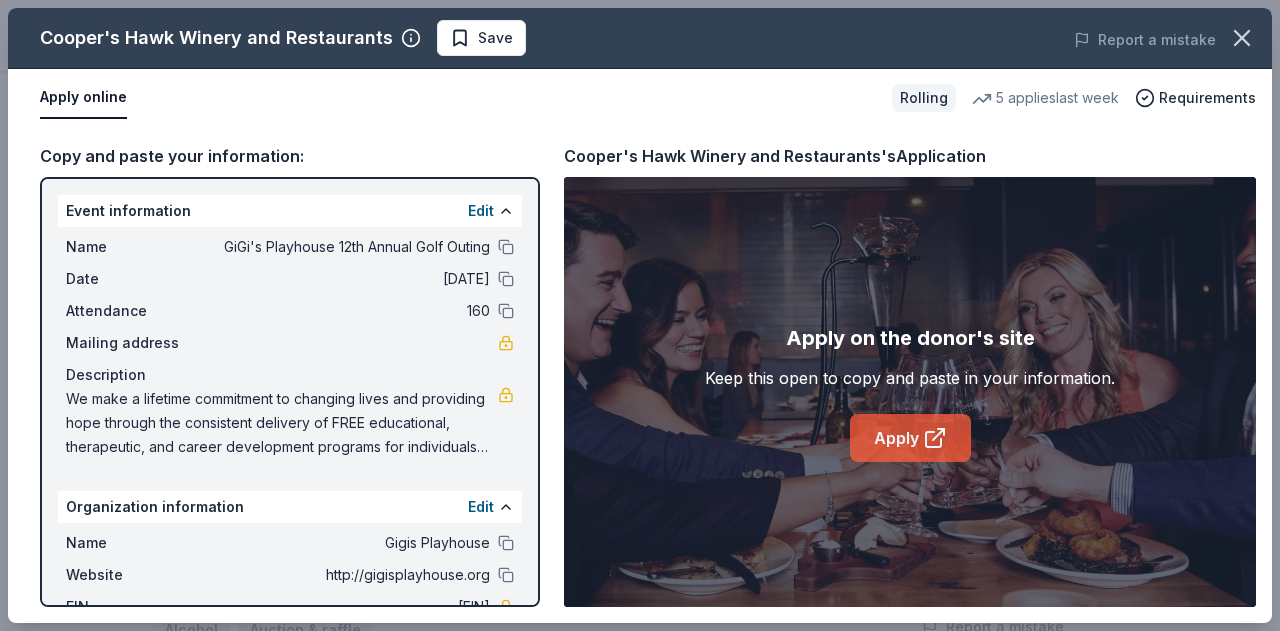 click on "Apply" at bounding box center [910, 438] 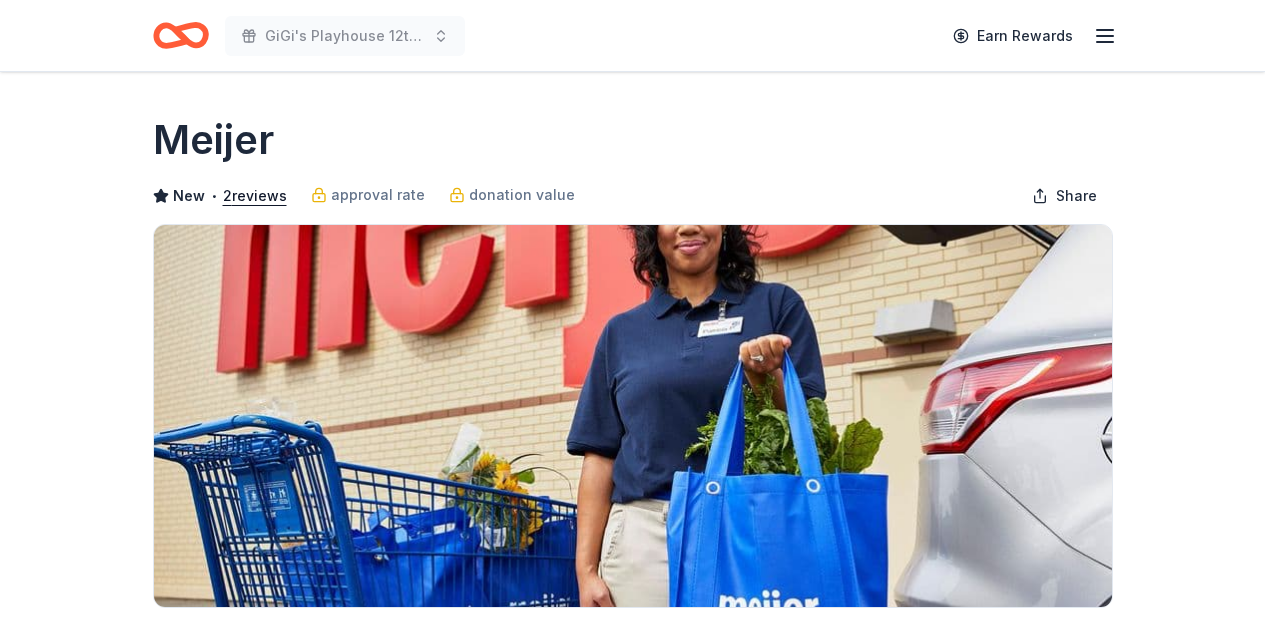 scroll, scrollTop: 0, scrollLeft: 0, axis: both 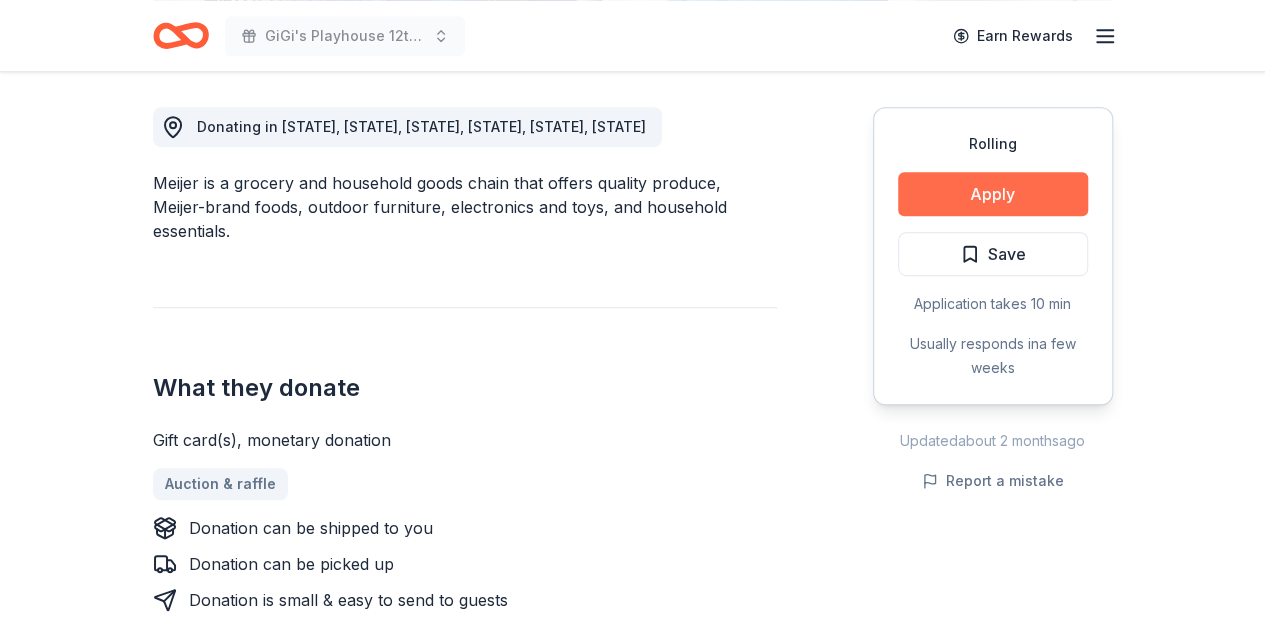 click on "Apply" at bounding box center (993, 194) 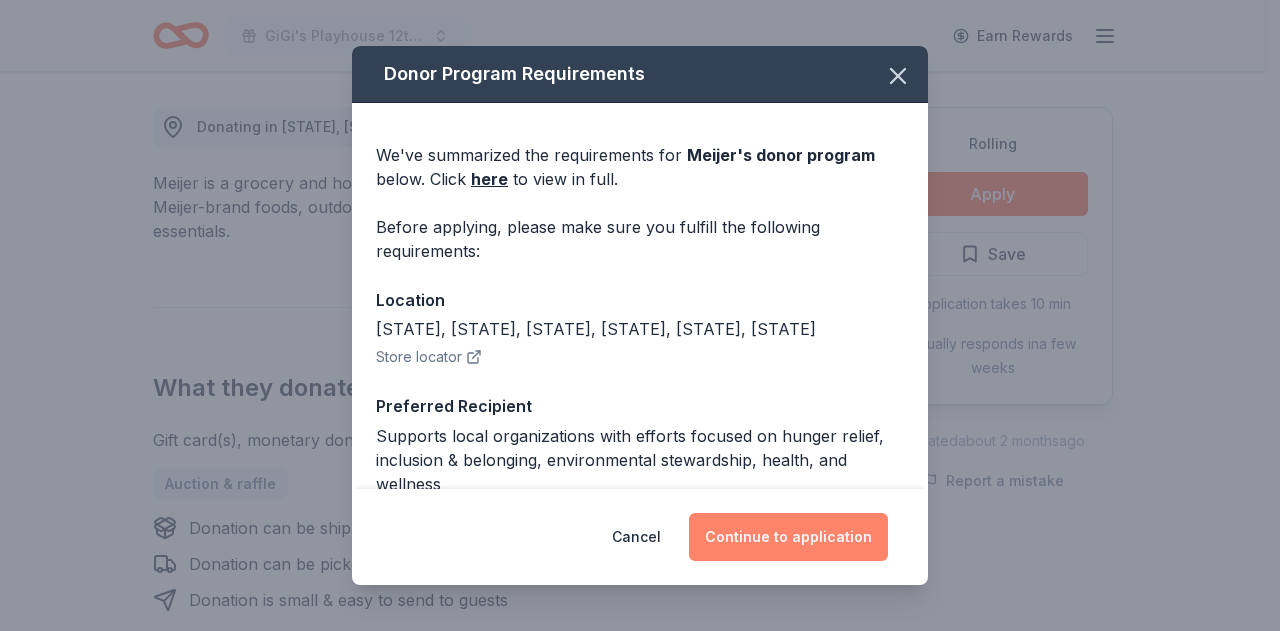 click on "Continue to application" at bounding box center [788, 537] 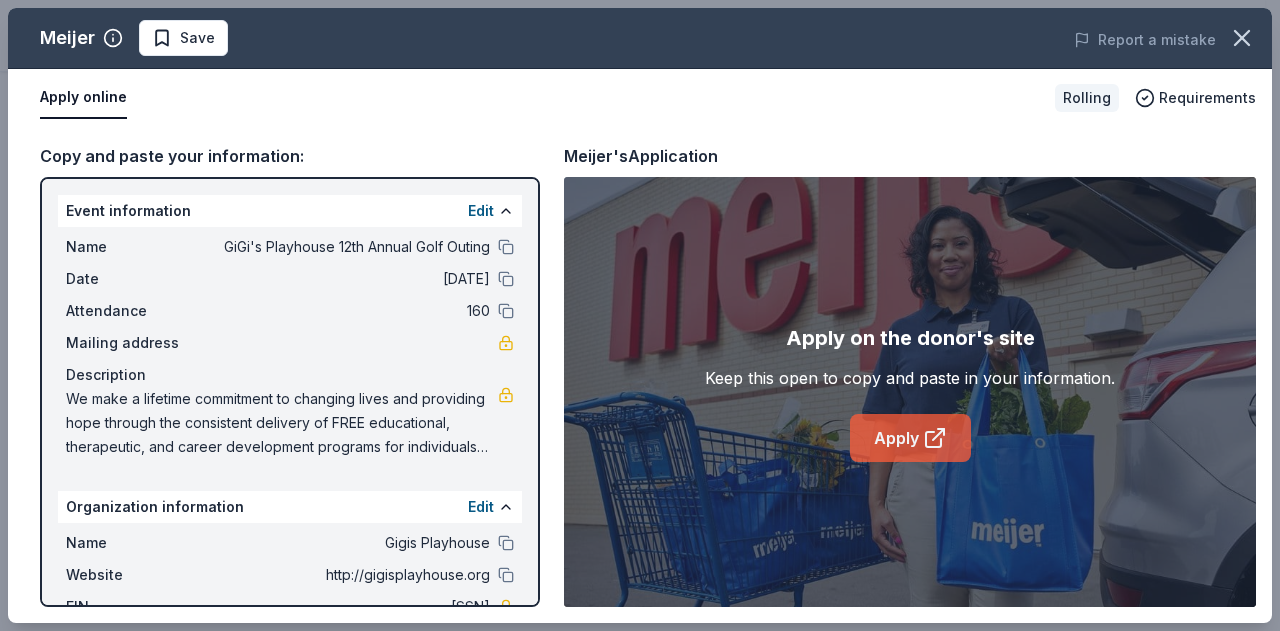 click on "Apply" at bounding box center [910, 438] 